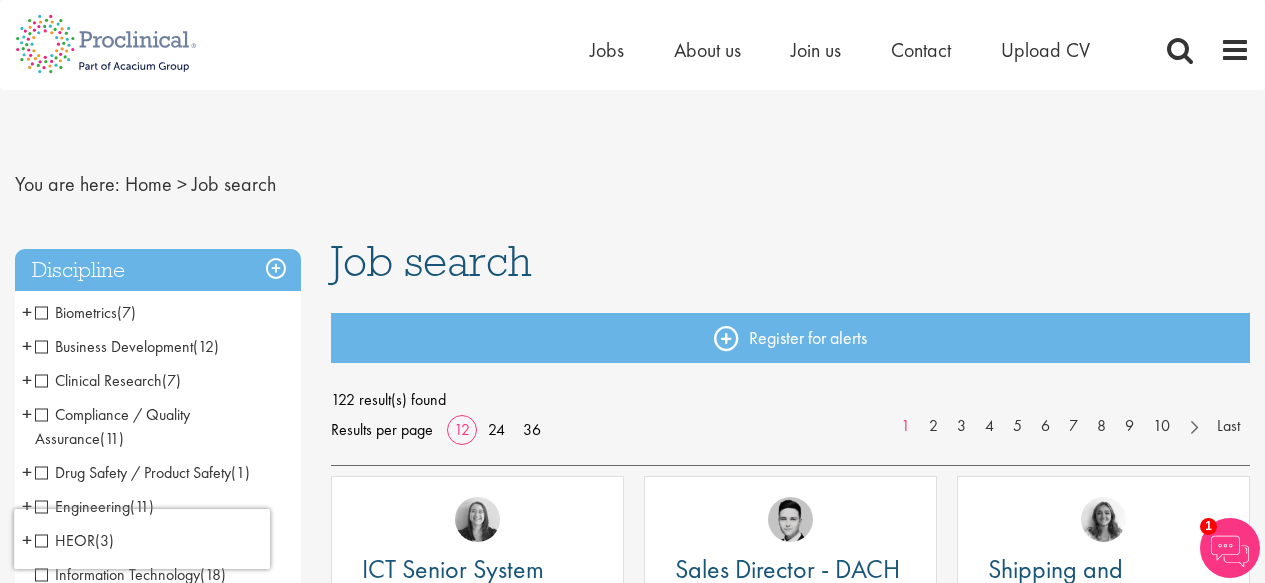 scroll, scrollTop: 0, scrollLeft: 0, axis: both 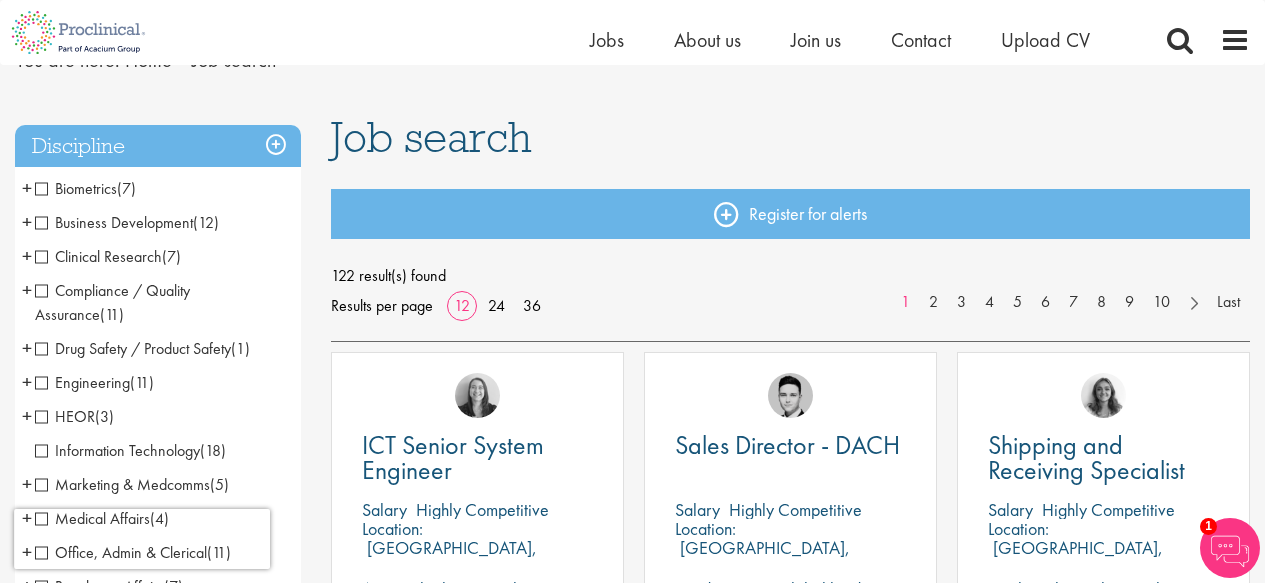 click on "Clinical Research" at bounding box center (98, 256) 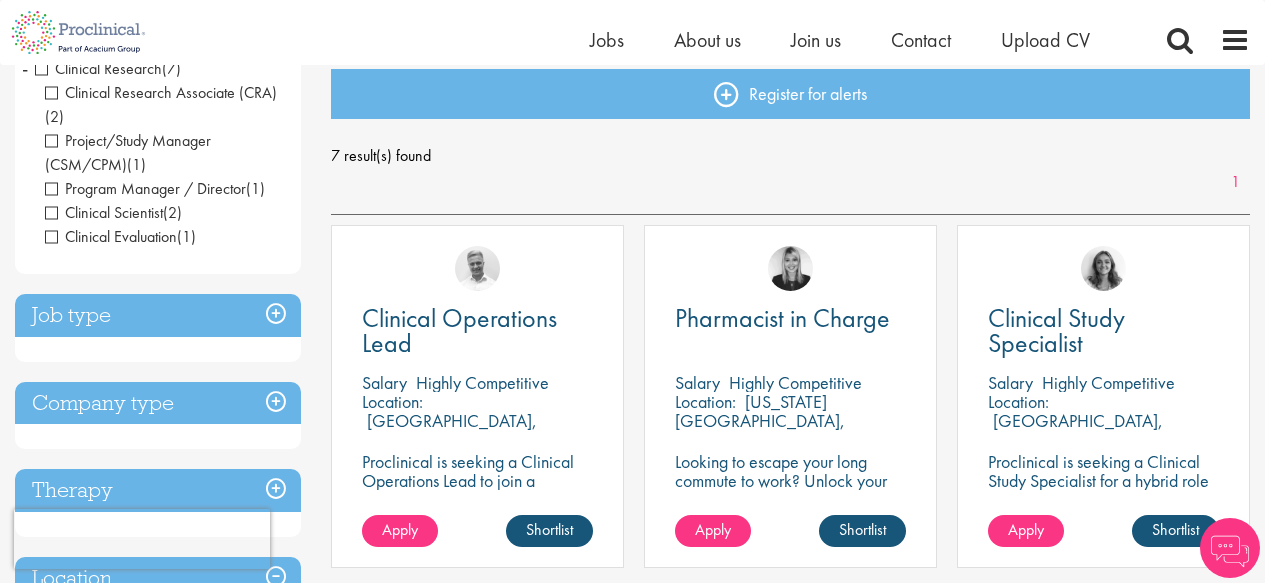 scroll, scrollTop: 220, scrollLeft: 0, axis: vertical 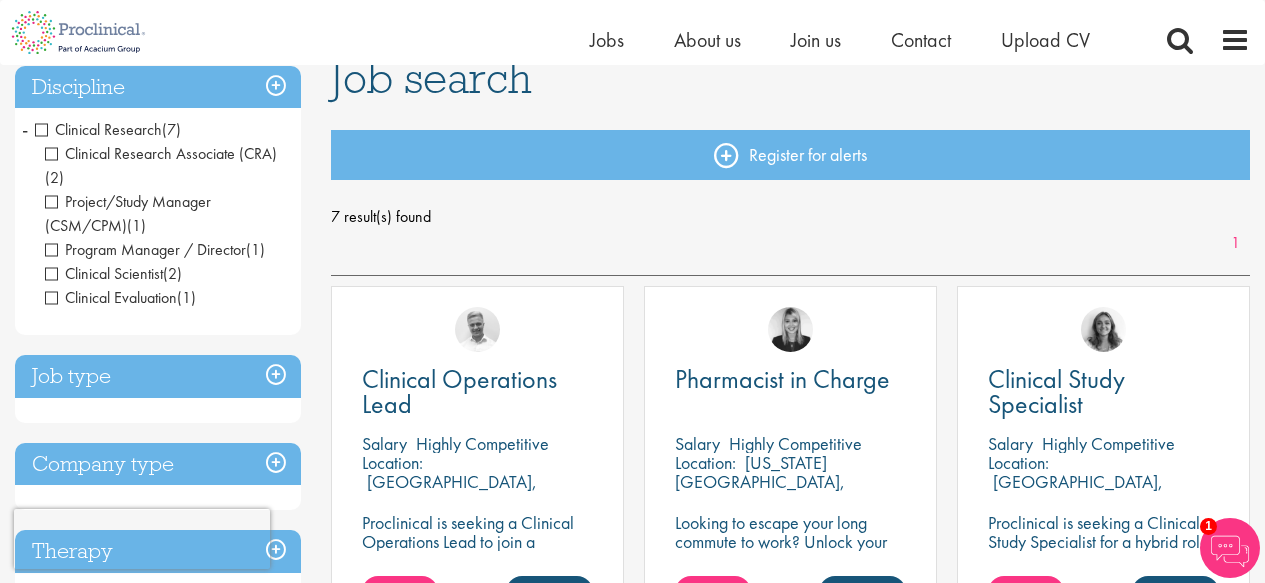 click on "Clinical Research" at bounding box center (98, 129) 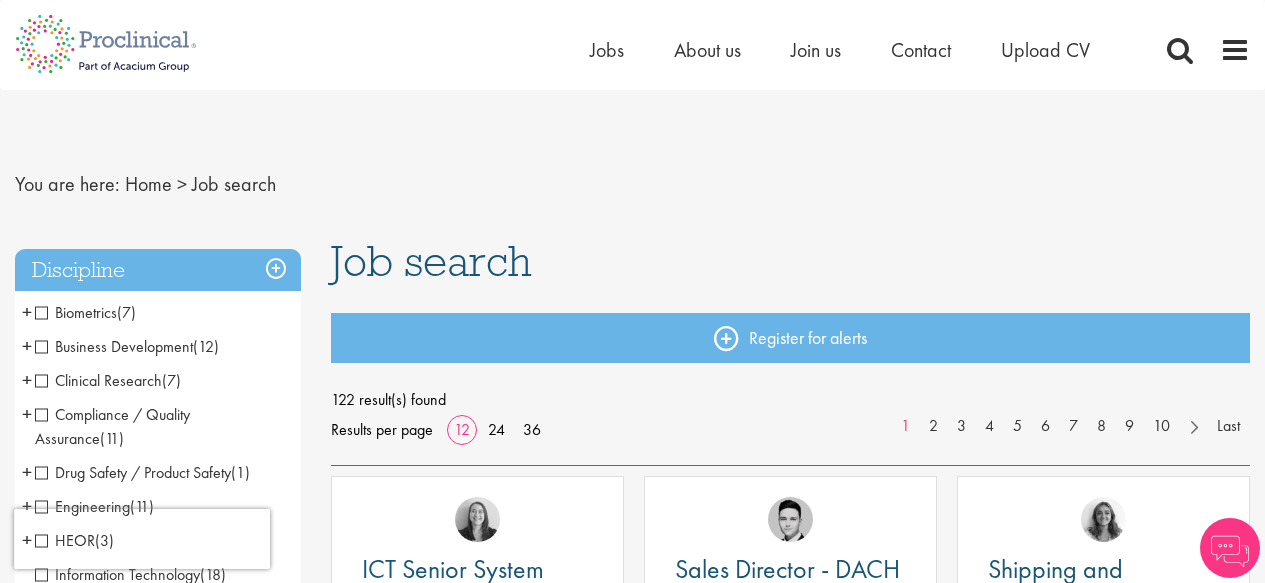 scroll, scrollTop: 0, scrollLeft: 0, axis: both 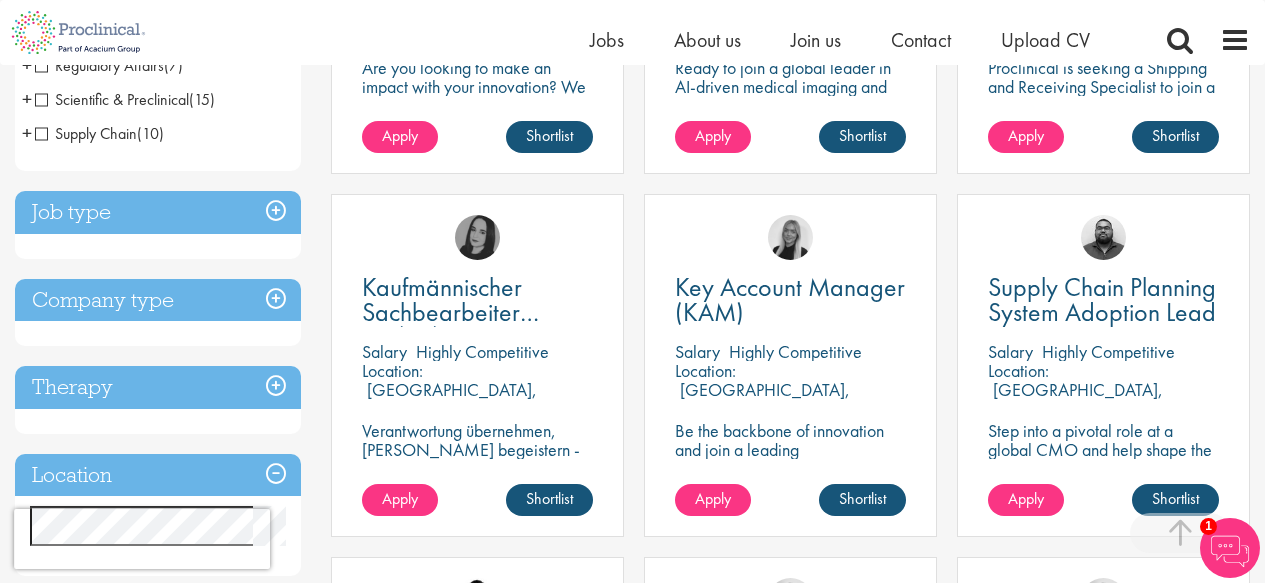 click on "Job type" at bounding box center [158, 212] 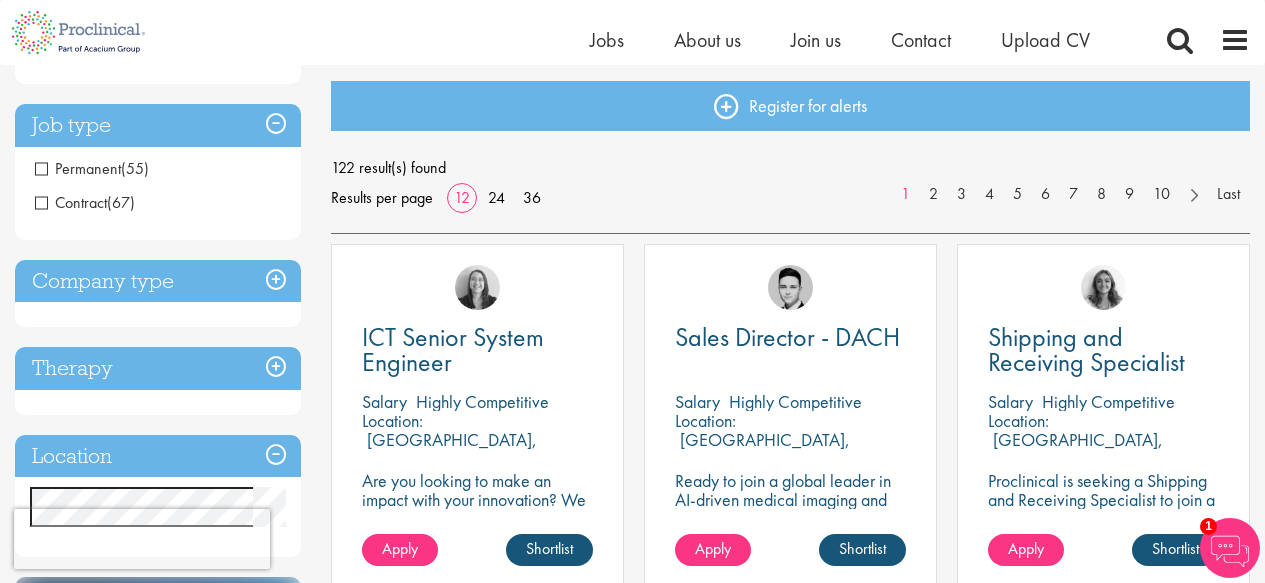 scroll, scrollTop: 206, scrollLeft: 0, axis: vertical 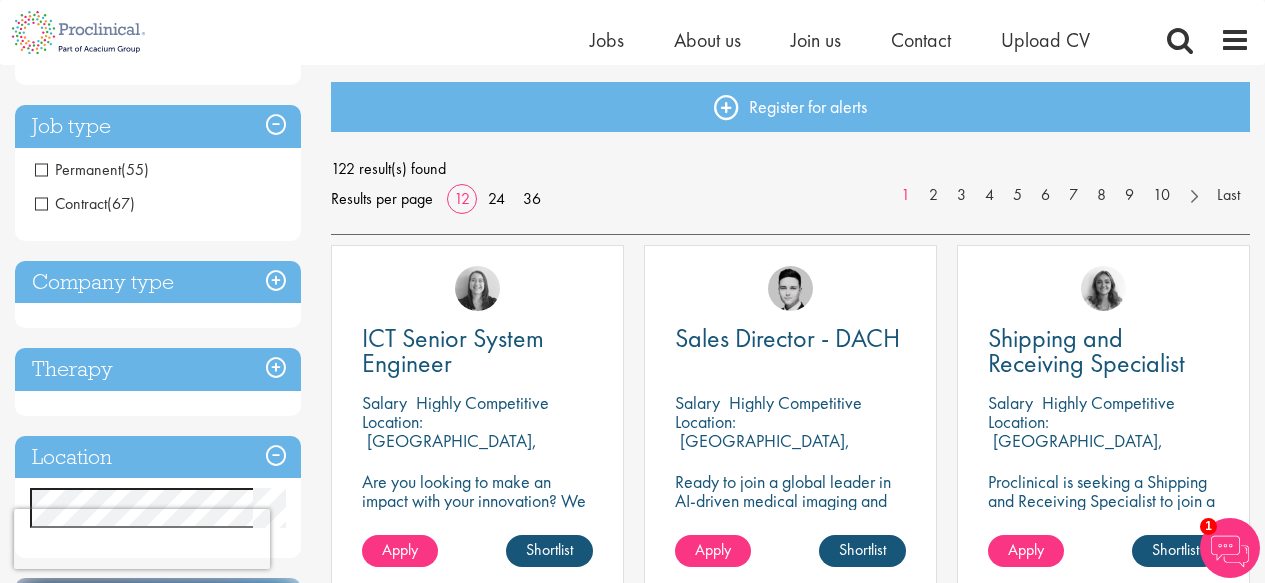 click on "Company type" at bounding box center [158, 282] 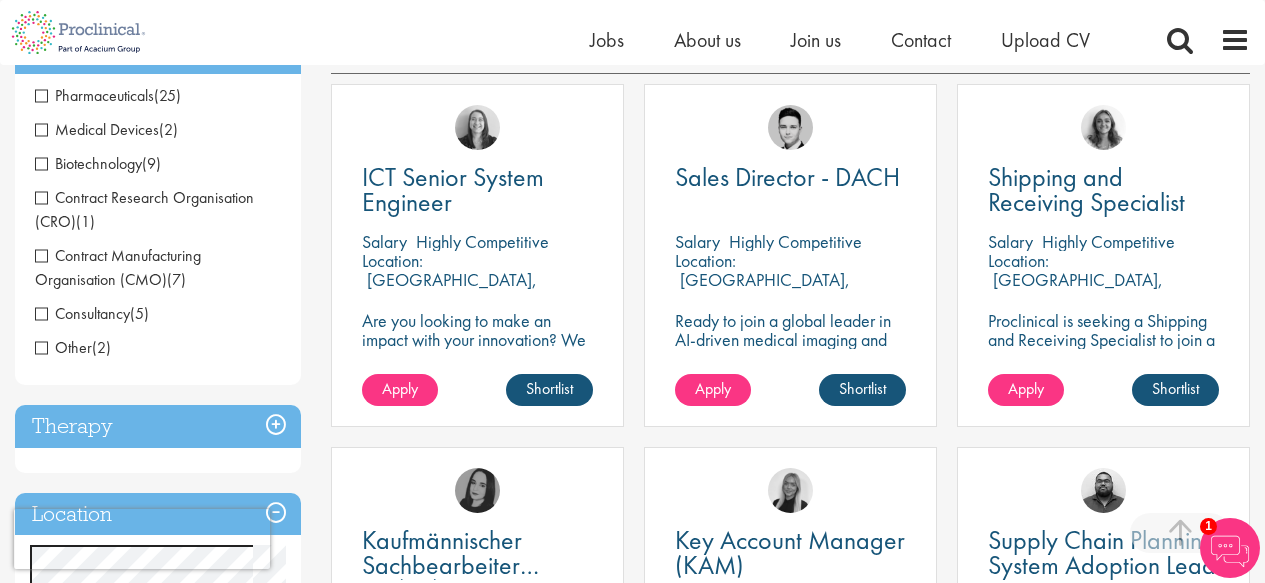 scroll, scrollTop: 368, scrollLeft: 0, axis: vertical 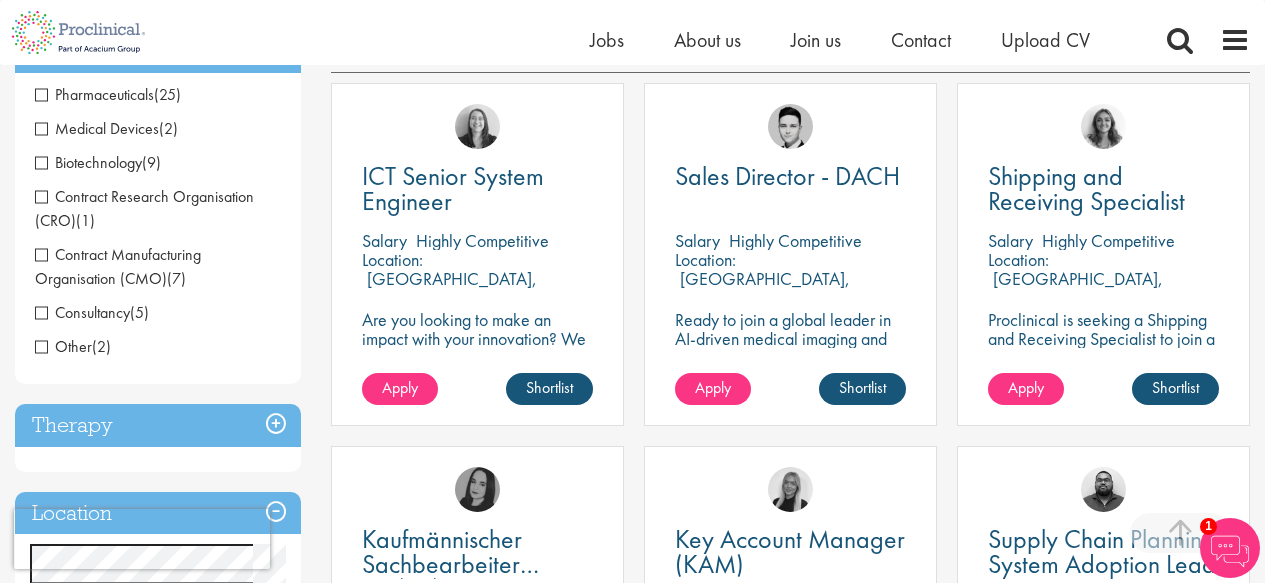 click on "Therapy" at bounding box center [158, 425] 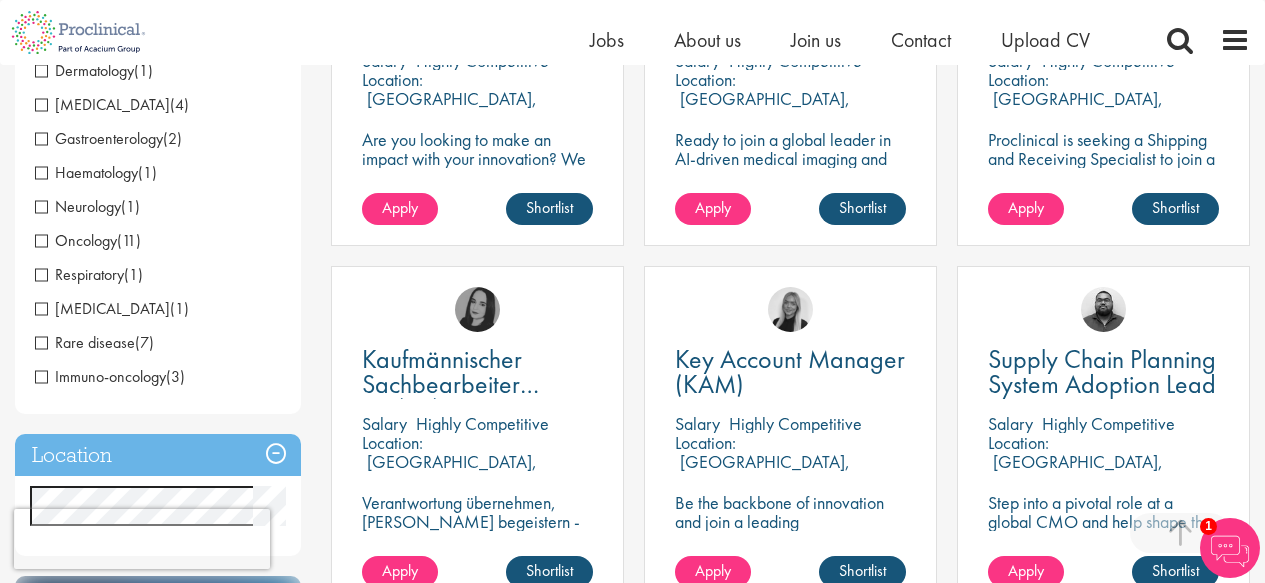 scroll, scrollTop: 559, scrollLeft: 0, axis: vertical 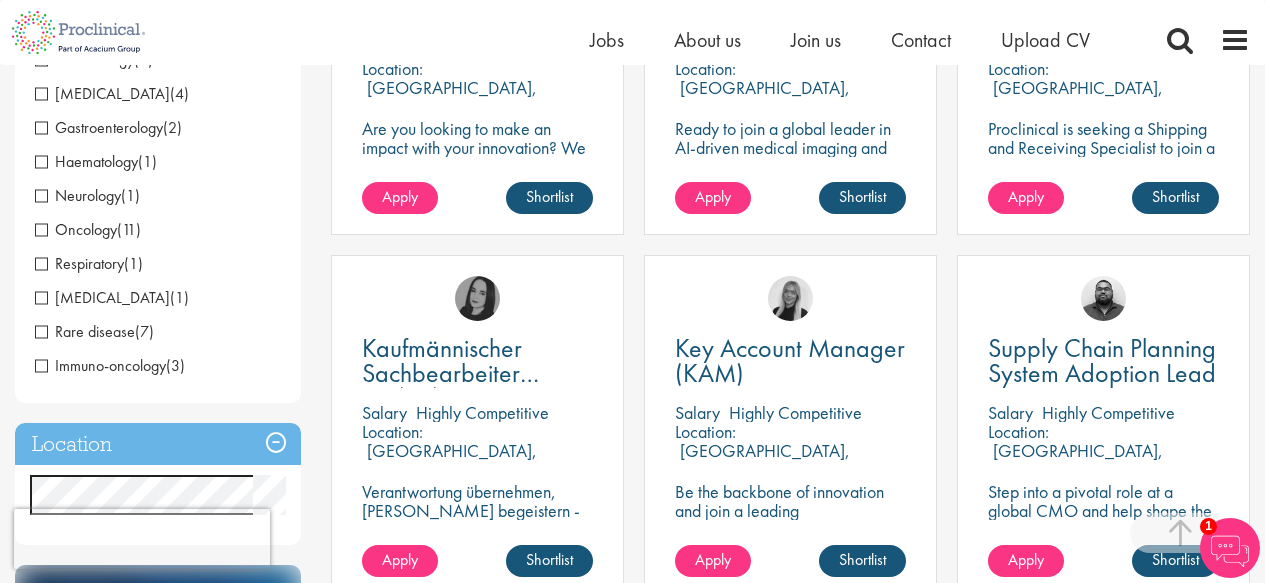 click on "Location" at bounding box center (158, 444) 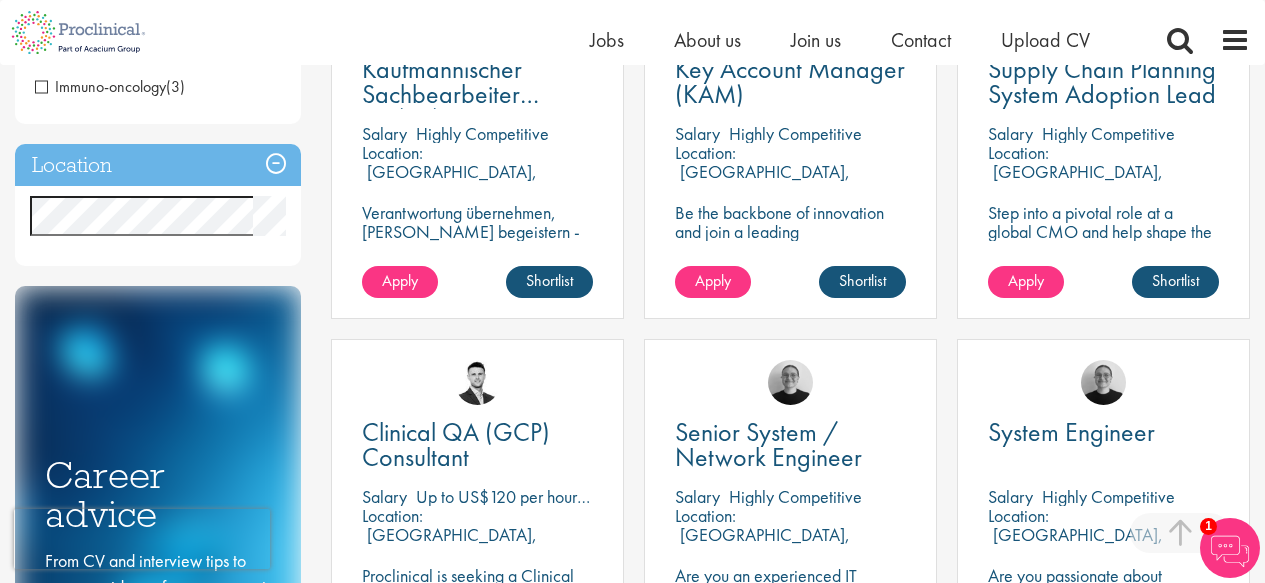 scroll, scrollTop: 839, scrollLeft: 0, axis: vertical 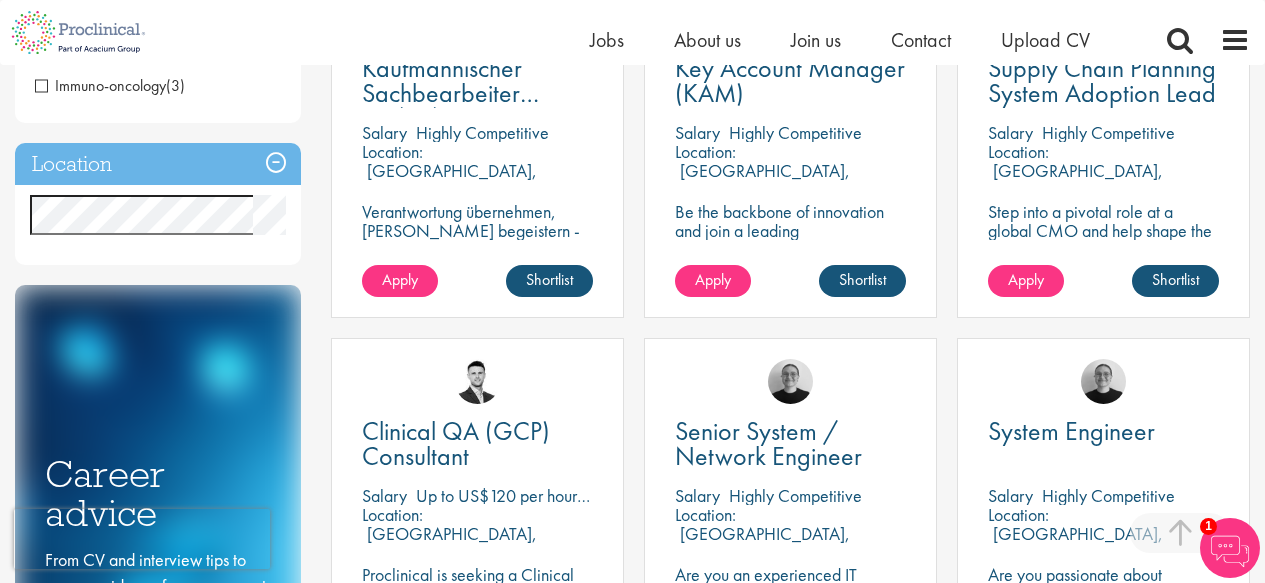 click on "Location" at bounding box center [158, 164] 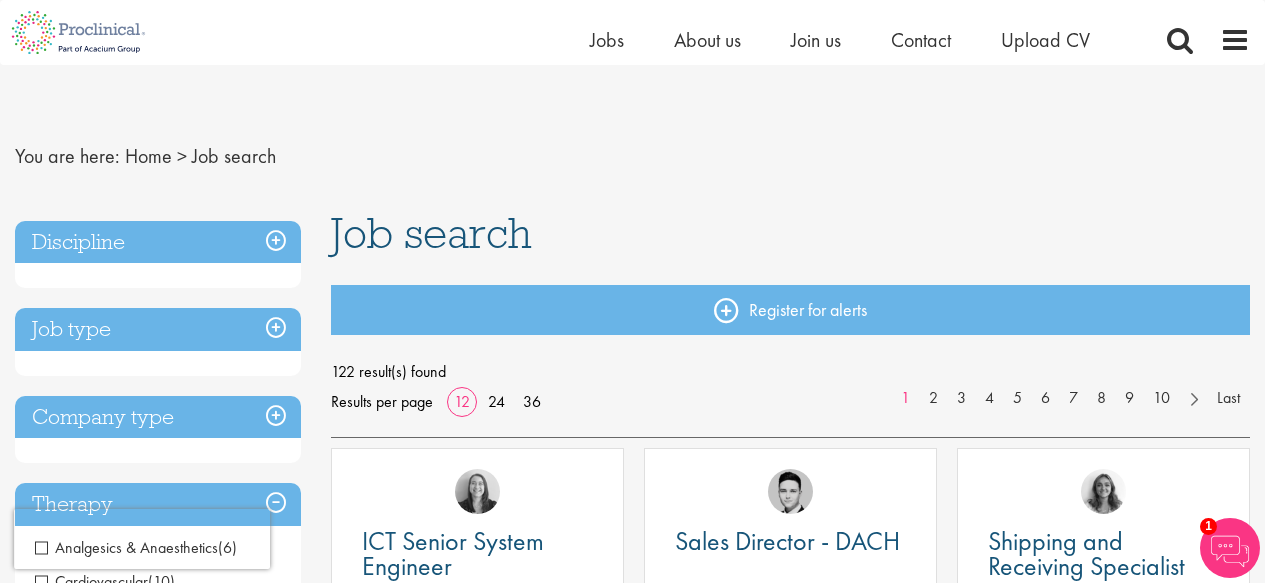 scroll, scrollTop: 0, scrollLeft: 0, axis: both 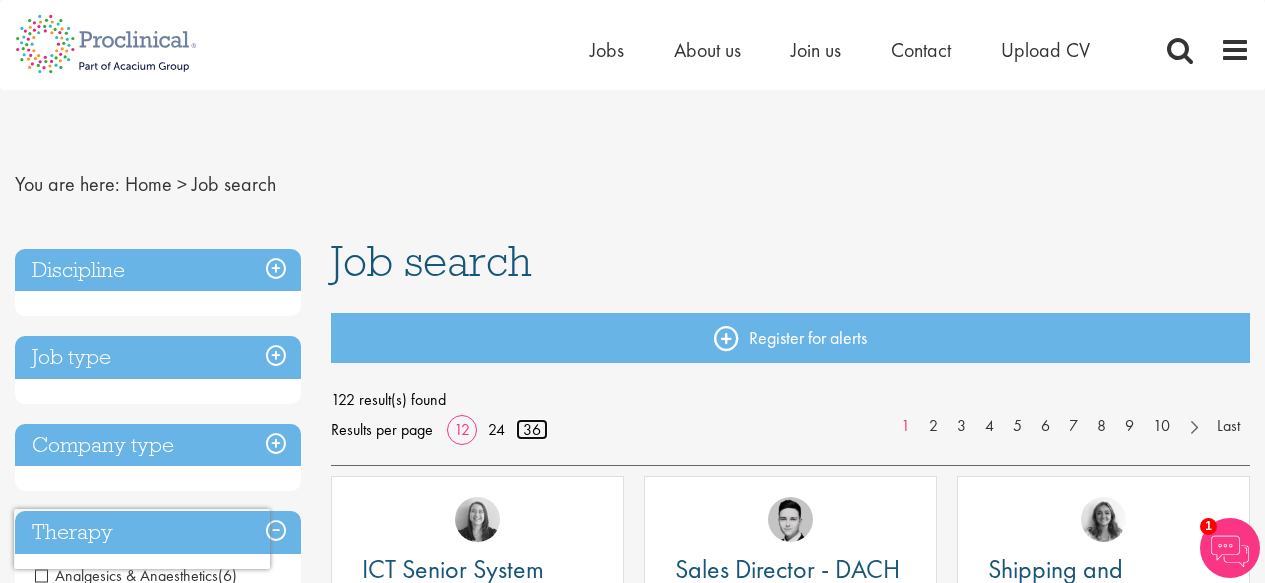click on "36" at bounding box center (532, 429) 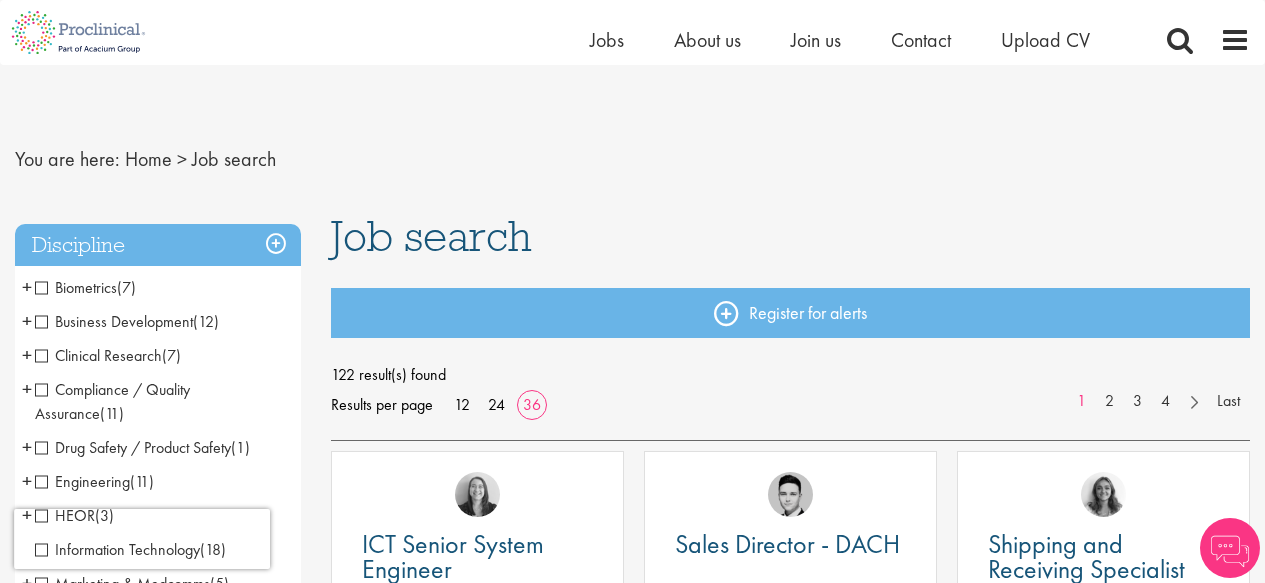 scroll, scrollTop: 317, scrollLeft: 0, axis: vertical 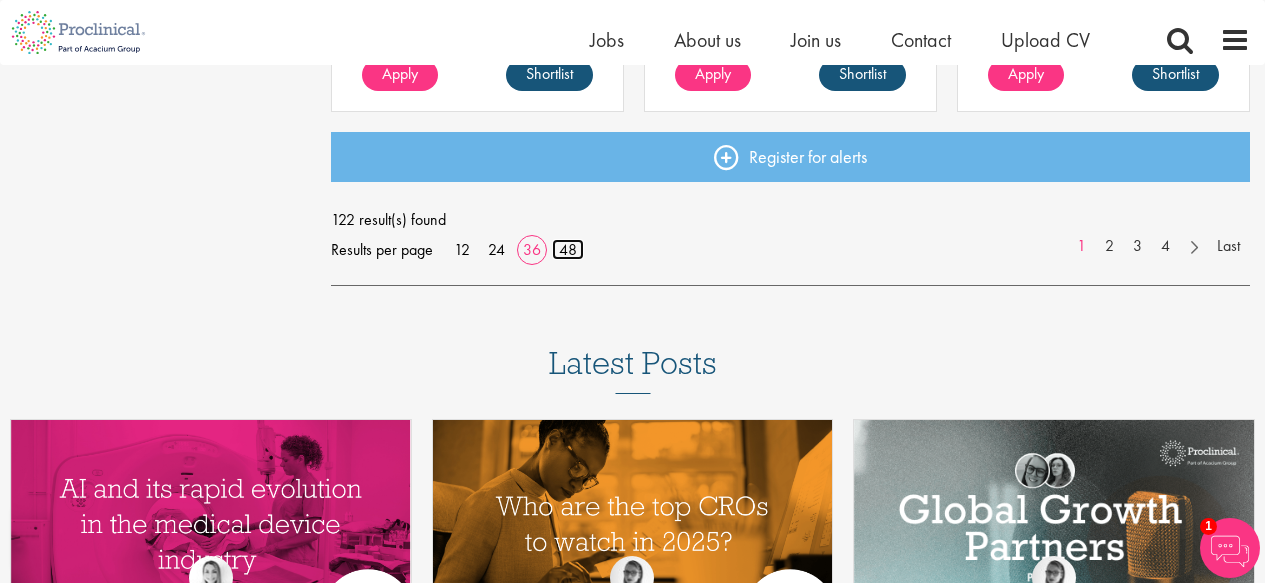 click on "48" at bounding box center [568, 249] 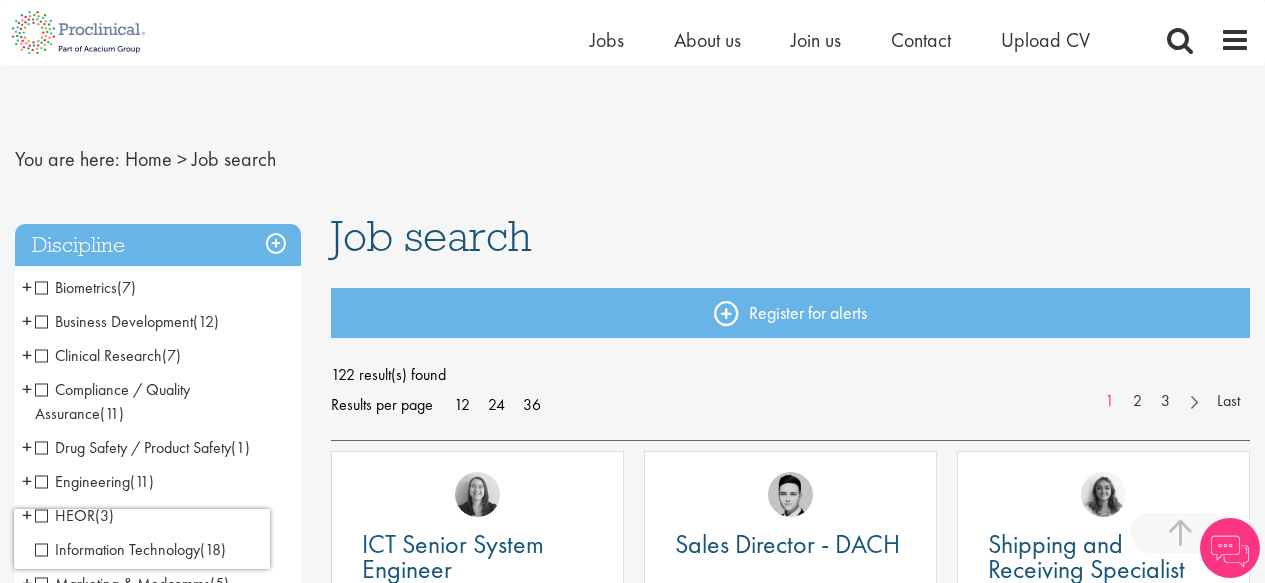 scroll, scrollTop: 1688, scrollLeft: 0, axis: vertical 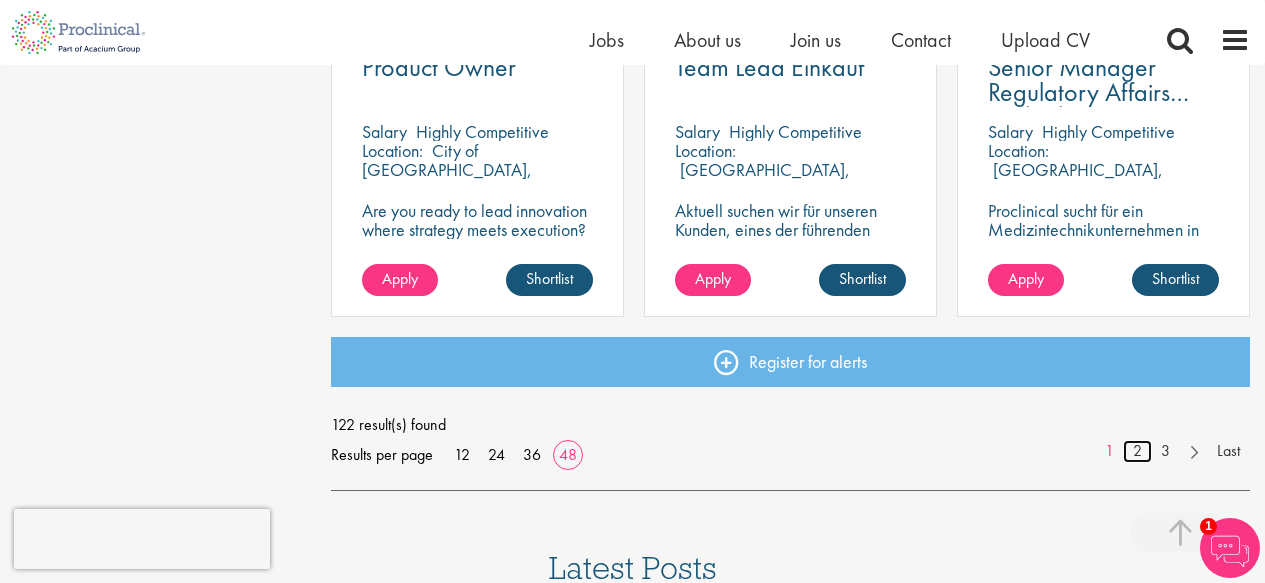 click on "2" at bounding box center [1137, 451] 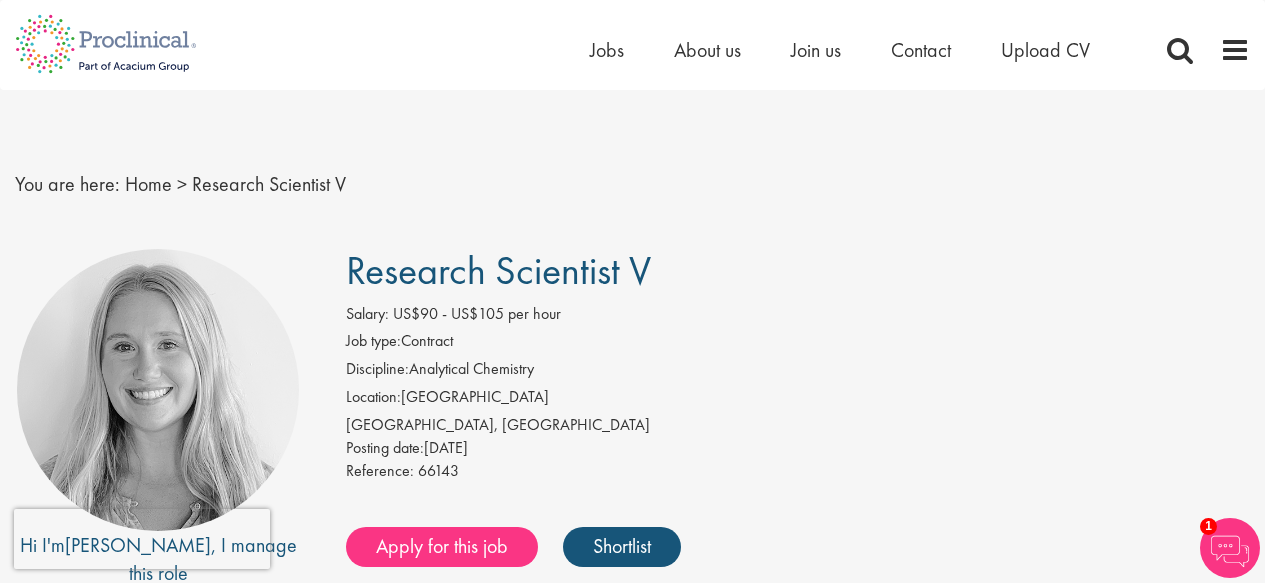 scroll, scrollTop: 0, scrollLeft: 0, axis: both 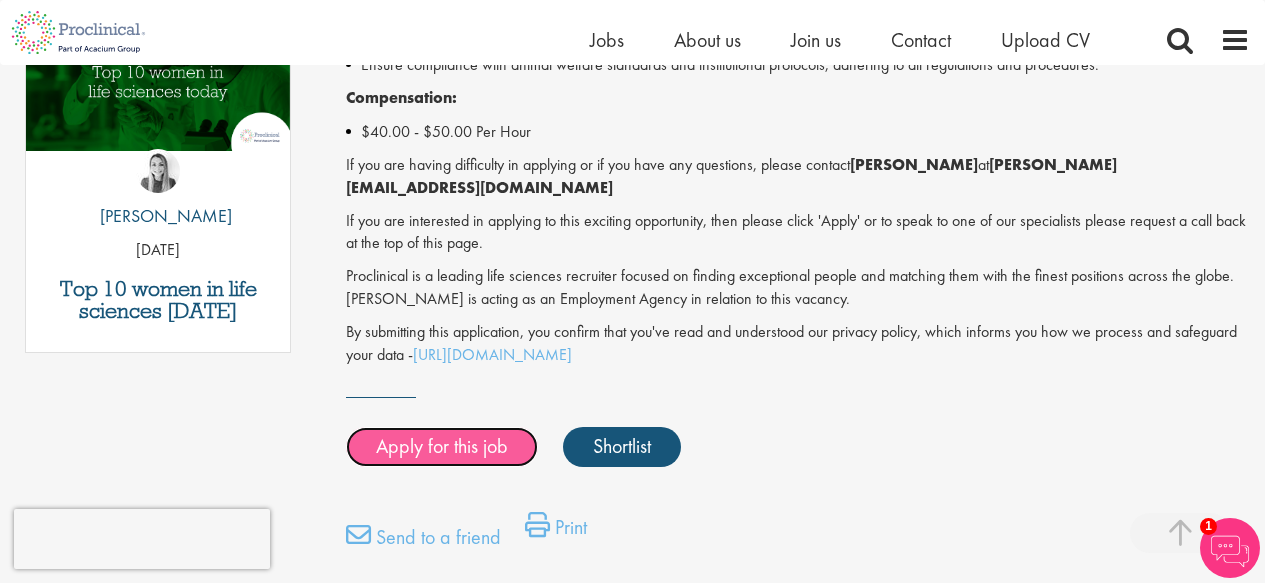 click on "Apply for this job" at bounding box center [442, 447] 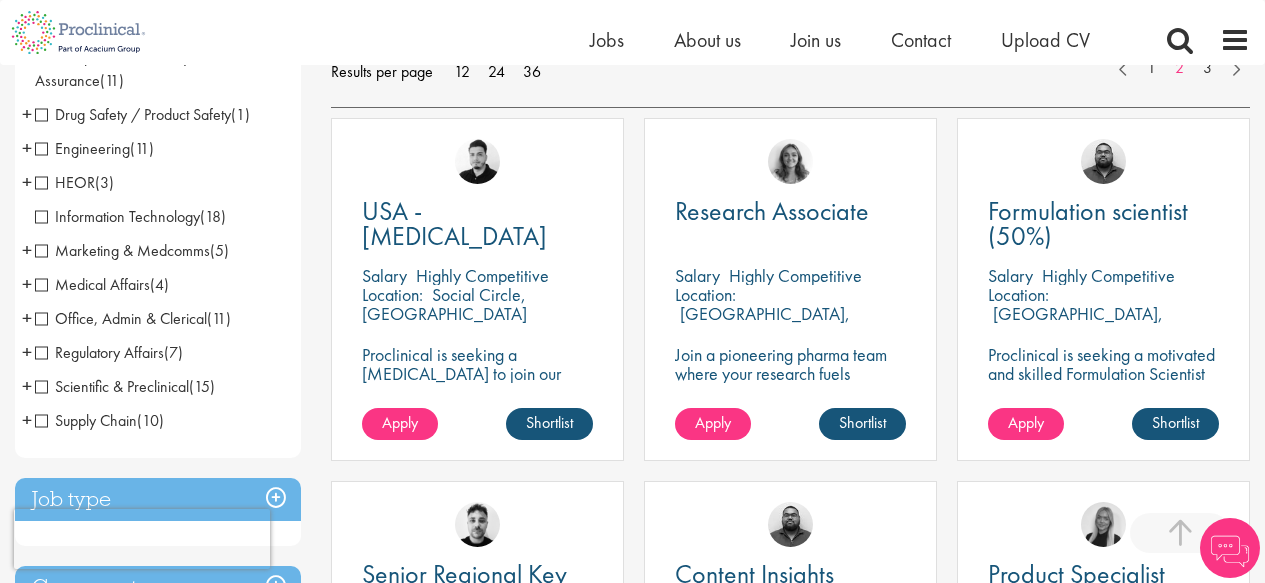 scroll, scrollTop: 333, scrollLeft: 0, axis: vertical 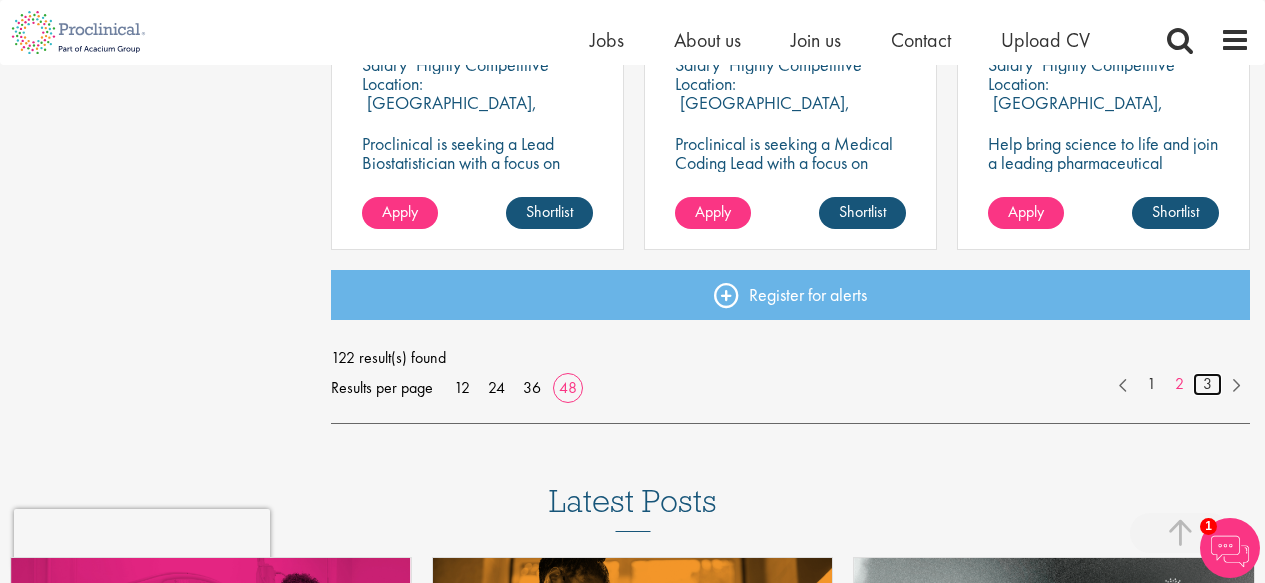 click on "3" at bounding box center (1207, 384) 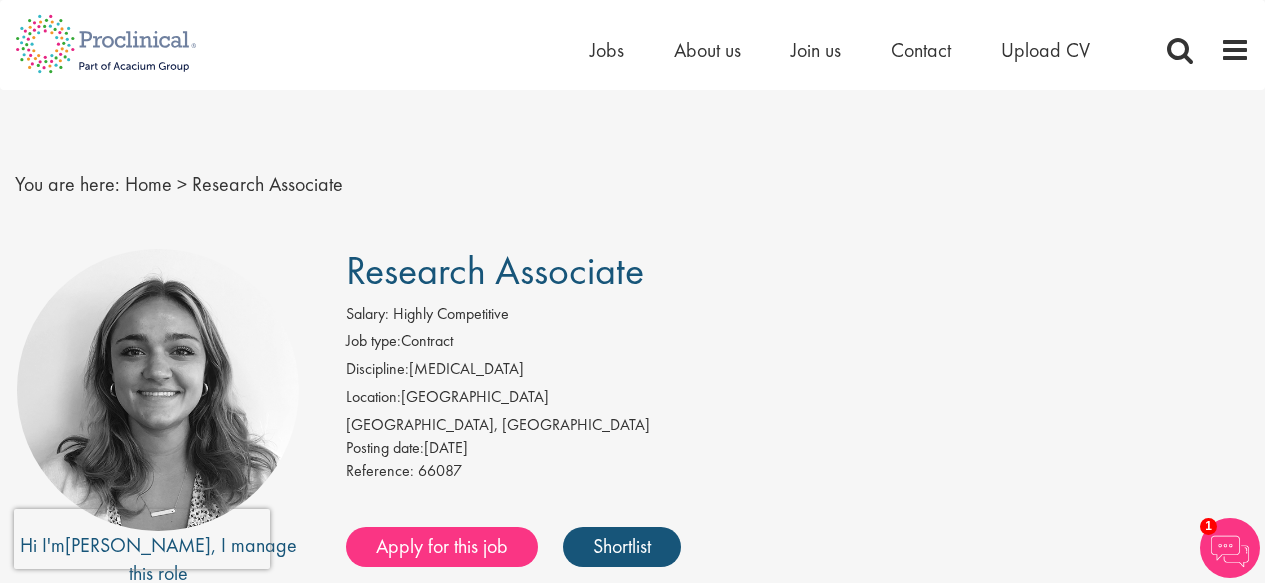 scroll, scrollTop: 0, scrollLeft: 0, axis: both 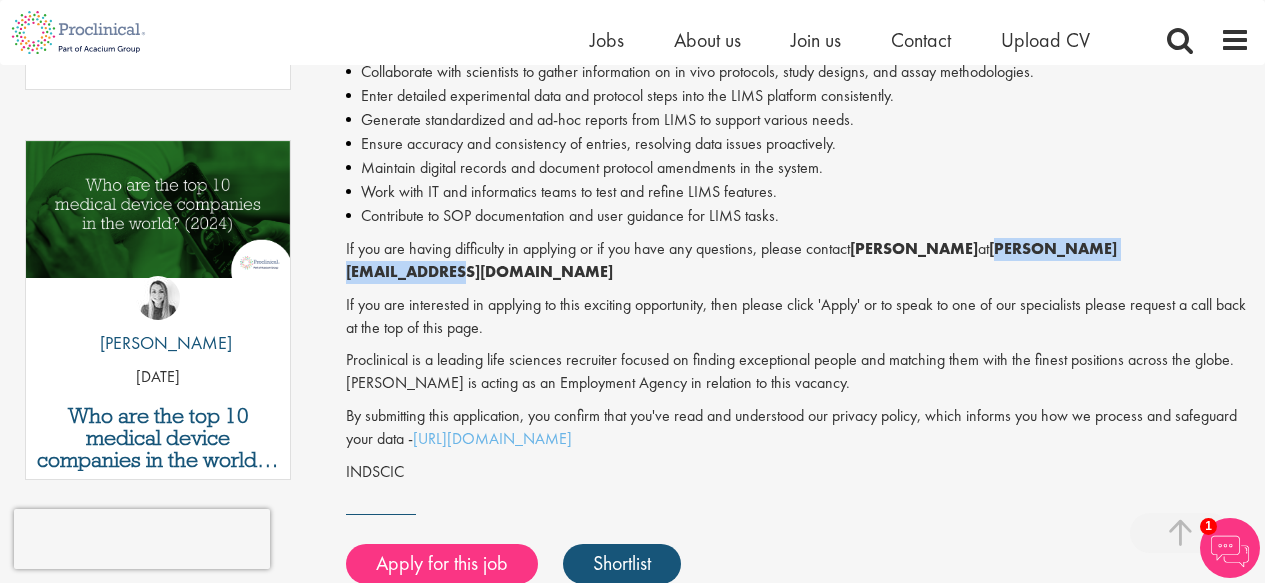 drag, startPoint x: 1168, startPoint y: 252, endPoint x: 983, endPoint y: 259, distance: 185.13239 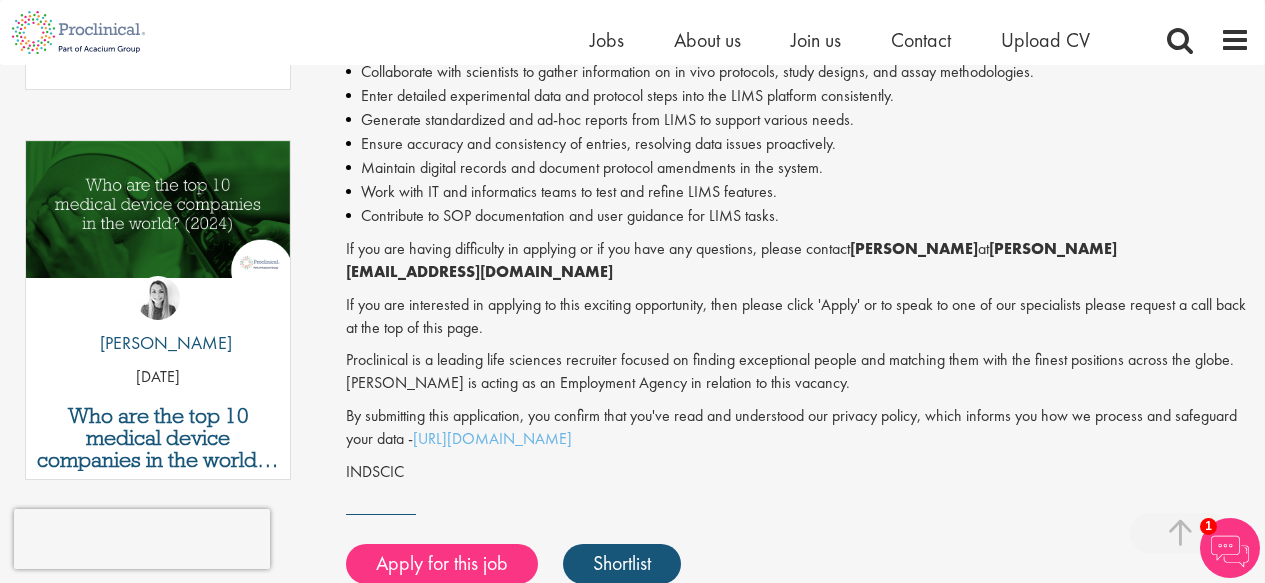 click on "Research Associate  - Contract - Cambridge MA Join a pioneering pharma team where your research fuels innovation, accelerates drug discovery, and transforms patient lives worldwide. Proclinical is seeking a detail-oriented Research Associate to enhance preclinical research workflows.   Primary Responsibilities: You will collaborate with scientists to accurately input study protocols and assay details into our Laboratory Information Management System (LIMS). Generating reports and maintaining digital records are key aspects of this role. This position is perfect for someone who learns quickly, communicates effectively, and is adept at using new digital systems in scientific settings.   Skills &  Requirements: Degree in Life Sciences, Biomedical Engineering, or related field. Familiarity with in vivo research protocols and assay execution. Experience with scientific or laboratory computer systems like LIMS. Strong computer literacy and quick learning ability for new software.     Jackie Cerchio  at" at bounding box center [798, 44] 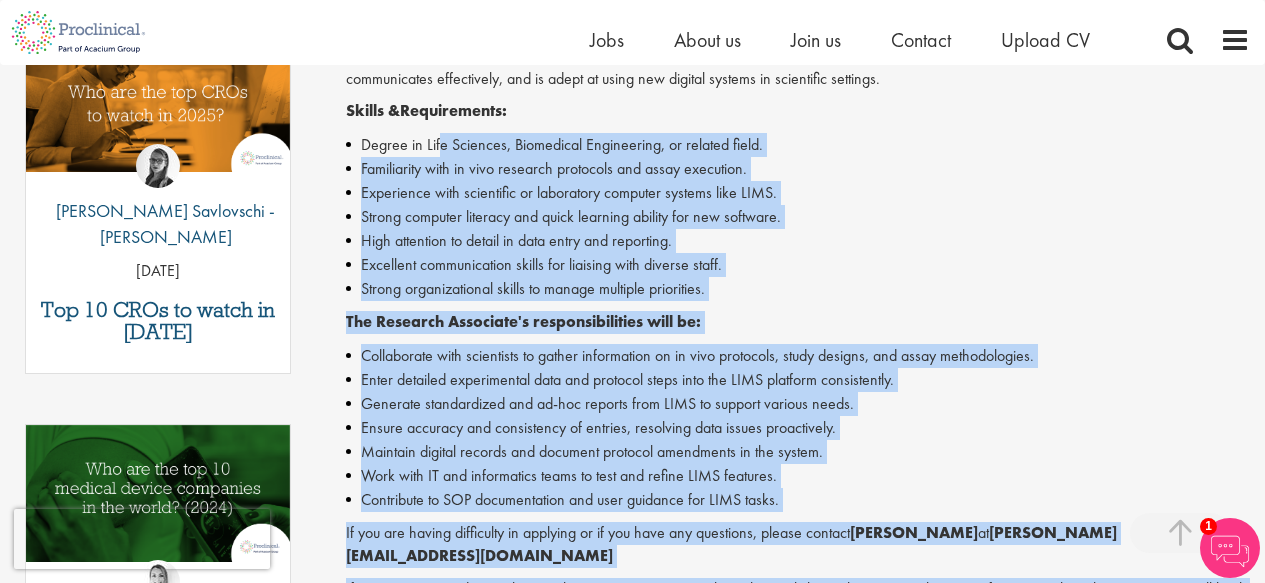 drag, startPoint x: 818, startPoint y: 364, endPoint x: 439, endPoint y: 151, distance: 434.7528 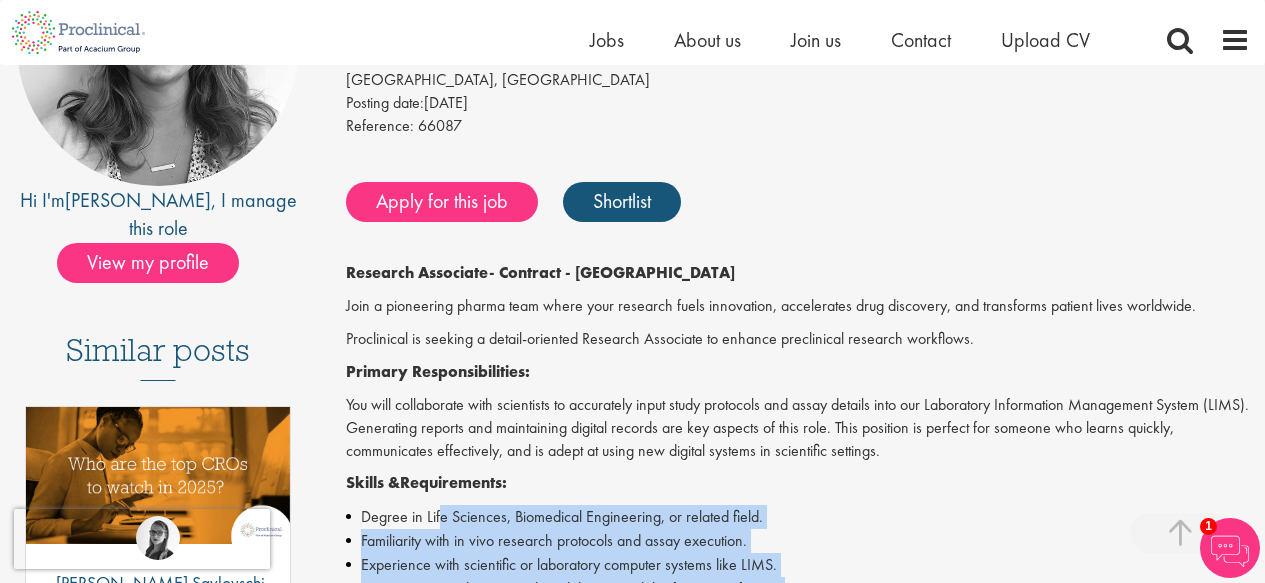 scroll, scrollTop: 328, scrollLeft: 0, axis: vertical 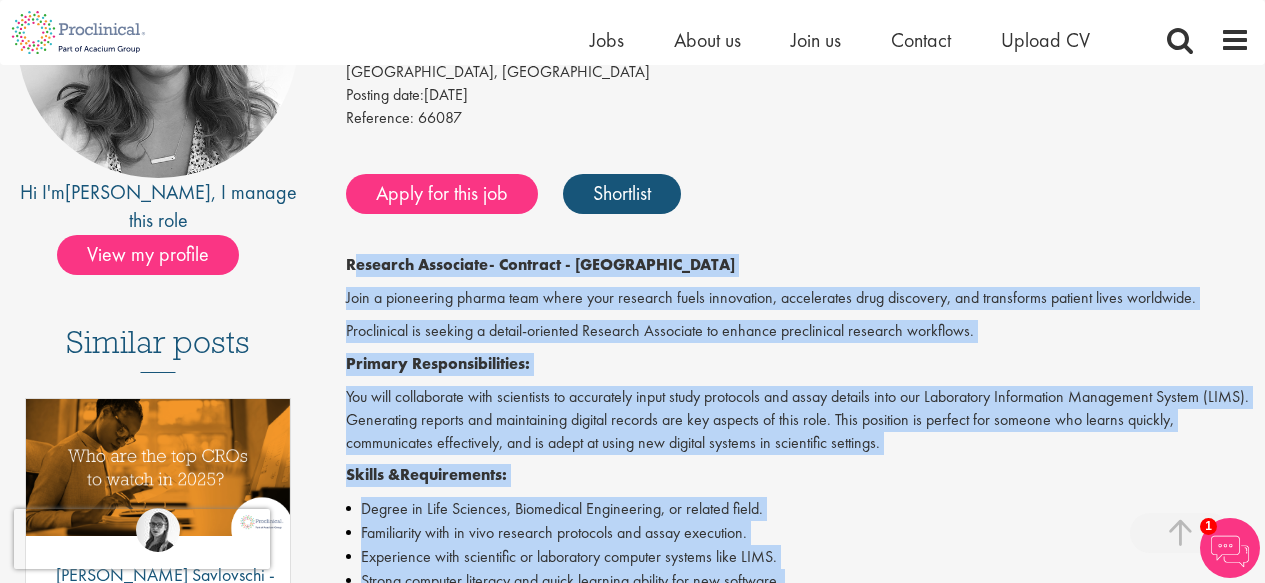 click on "Research Associate" at bounding box center [417, 264] 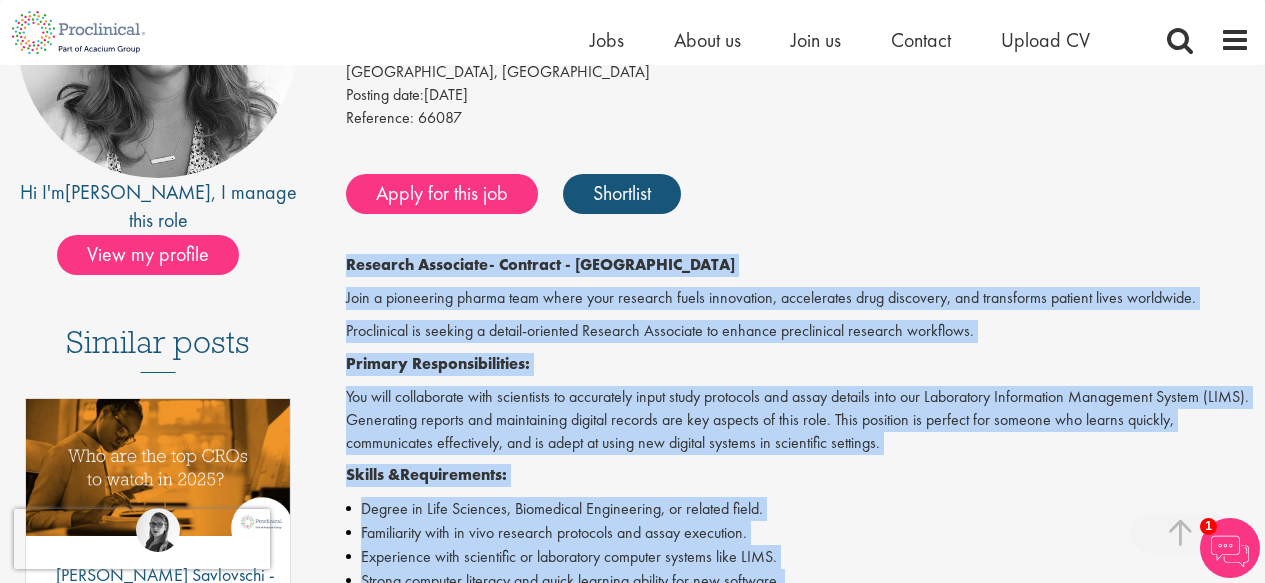 copy on "Research Associate  - Contract - Cambridge MA Join a pioneering pharma team where your research fuels innovation, accelerates drug discovery, and transforms patient lives worldwide. Proclinical is seeking a detail-oriented Research Associate to enhance preclinical research workflows.   Primary Responsibilities: You will collaborate with scientists to accurately input study protocols and assay details into our Laboratory Information Management System (LIMS). Generating reports and maintaining digital records are key aspects of this role. This position is perfect for someone who learns quickly, communicates effectively, and is adept at using new digital systems in scientific settings.   Skills &  Requirements: Degree in Life Sciences, Biomedical Engineering, or related field. Familiarity with in vivo research protocols and assay execution. Experience with scientific or laboratory computer systems like LIMS. Strong computer literacy and quick learning ability for new software. High attention to detail in data..." 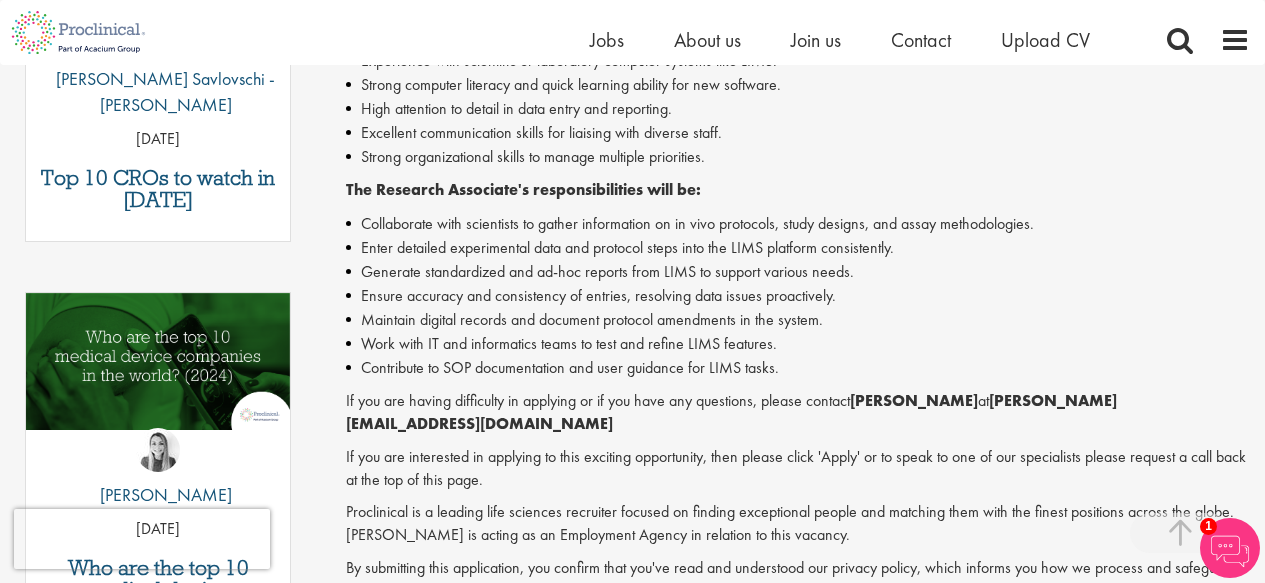 scroll, scrollTop: 825, scrollLeft: 0, axis: vertical 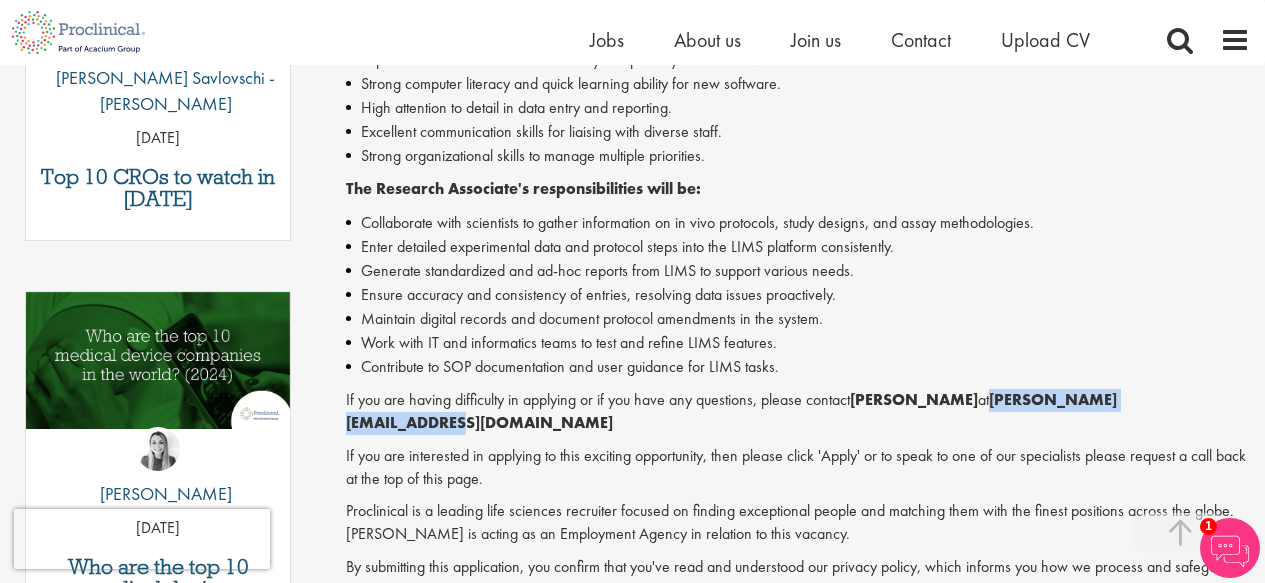 drag, startPoint x: 1177, startPoint y: 388, endPoint x: 979, endPoint y: 395, distance: 198.1237 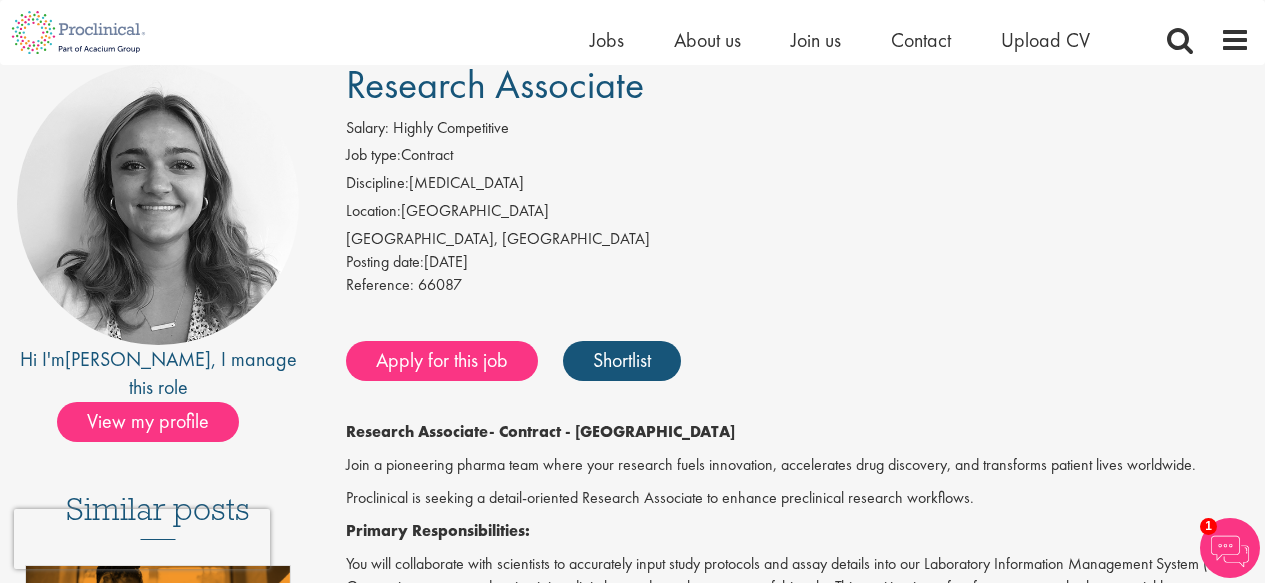 scroll, scrollTop: 157, scrollLeft: 0, axis: vertical 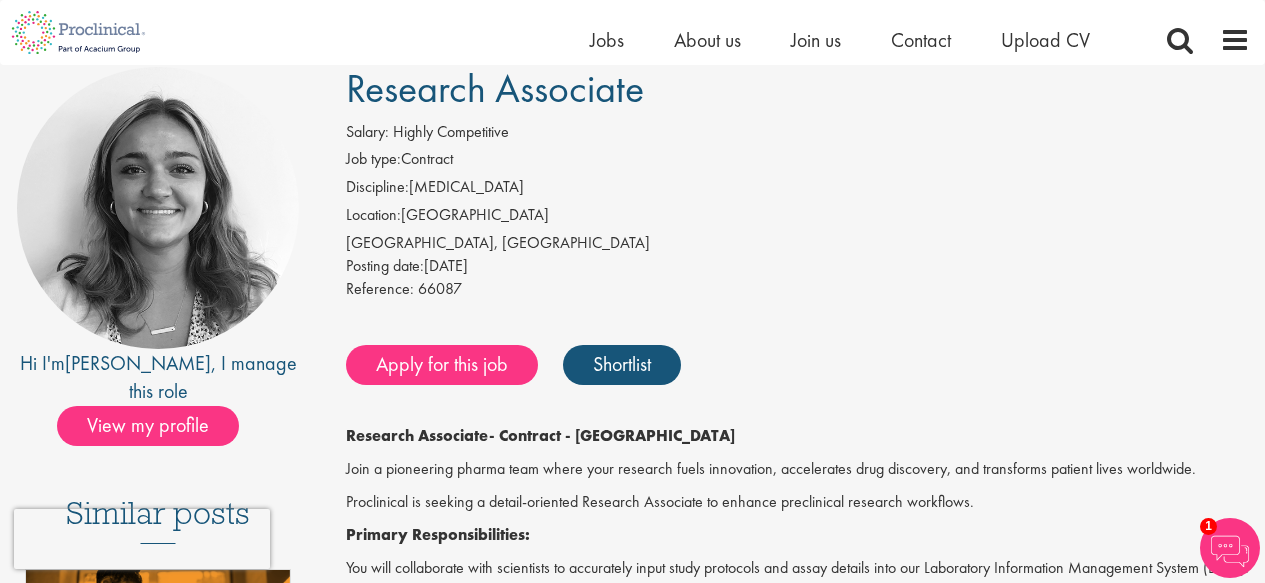 drag, startPoint x: 484, startPoint y: 273, endPoint x: 446, endPoint y: 274, distance: 38.013157 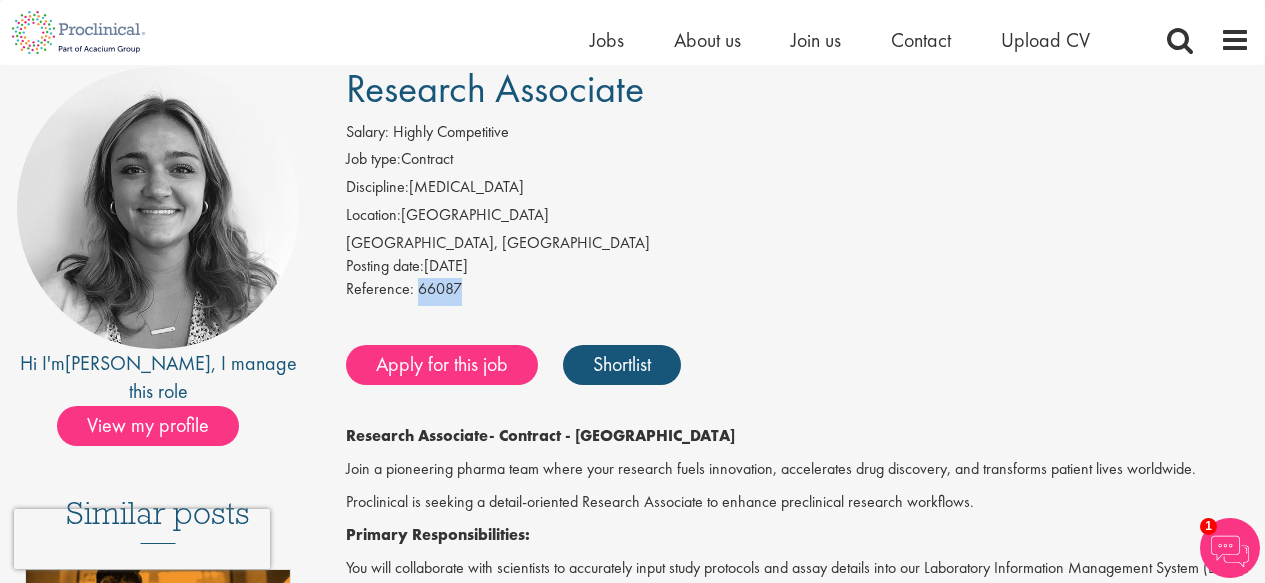 drag, startPoint x: 477, startPoint y: 297, endPoint x: 353, endPoint y: 289, distance: 124.2578 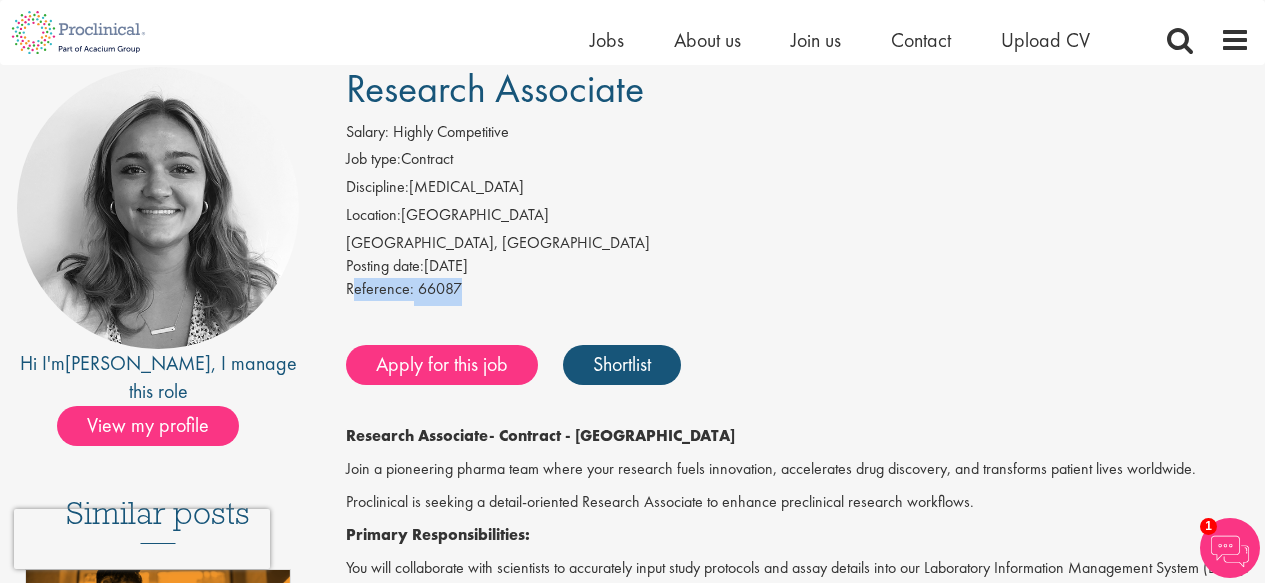 copy on "eference:
66087" 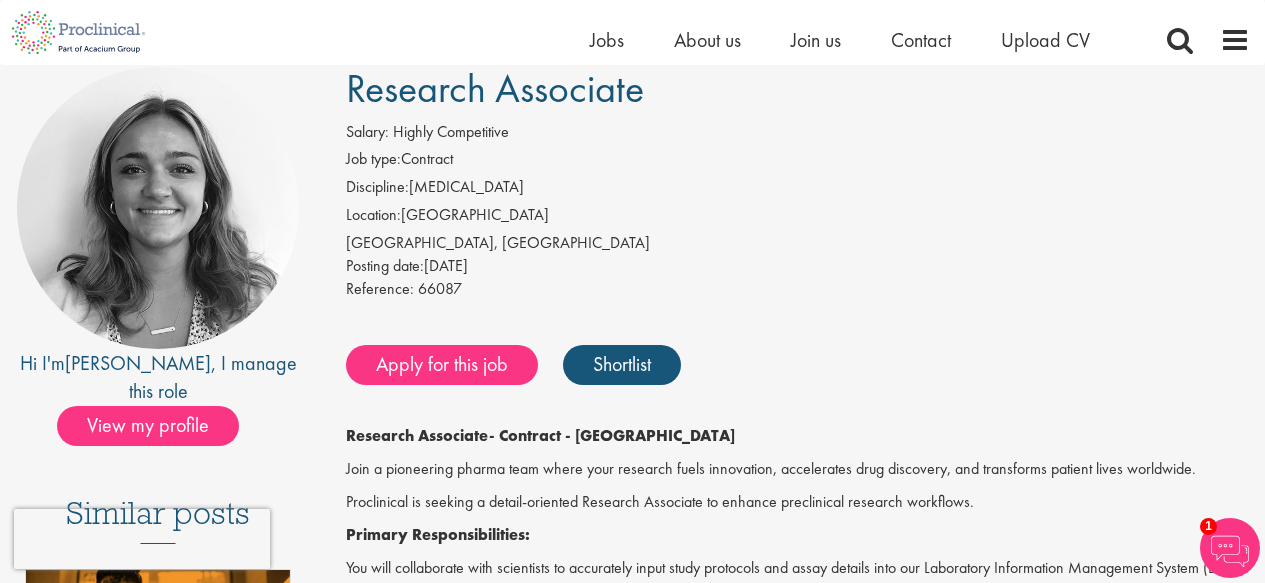 click on "Posting date:
23 Jun 2025" at bounding box center (798, 266) 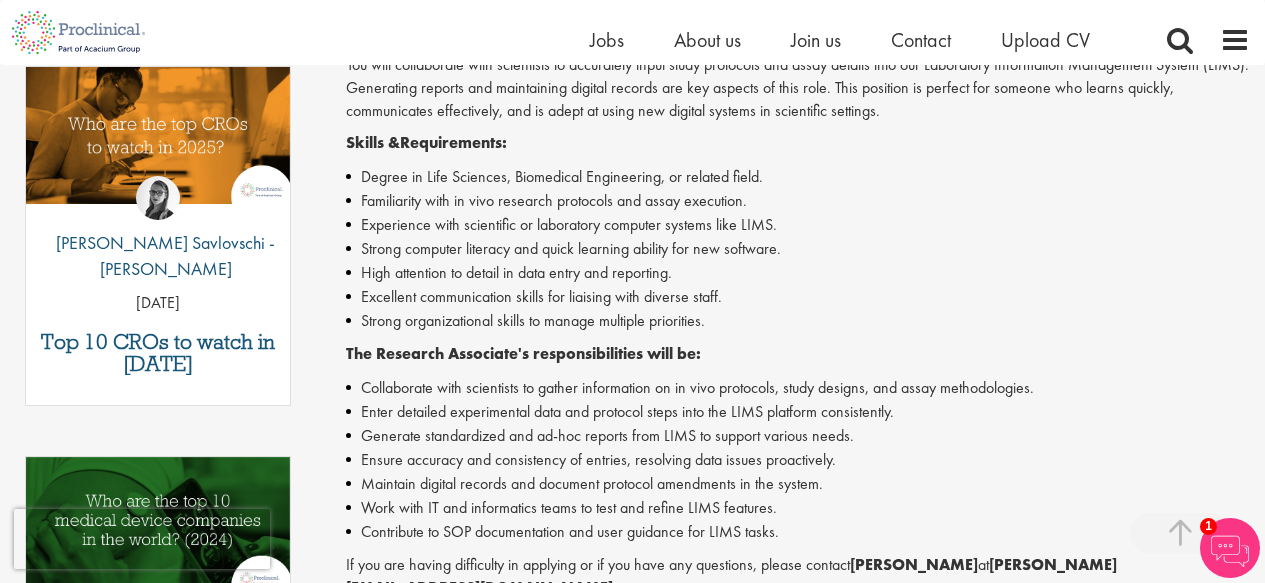 scroll, scrollTop: 867, scrollLeft: 0, axis: vertical 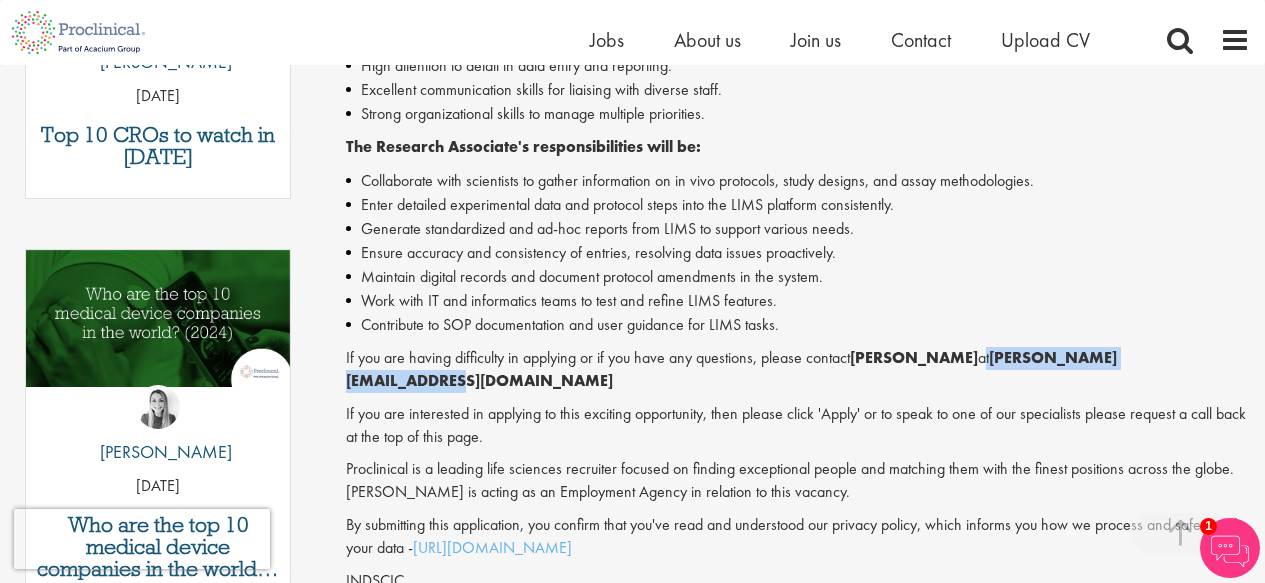 drag, startPoint x: 1166, startPoint y: 355, endPoint x: 957, endPoint y: 366, distance: 209.28928 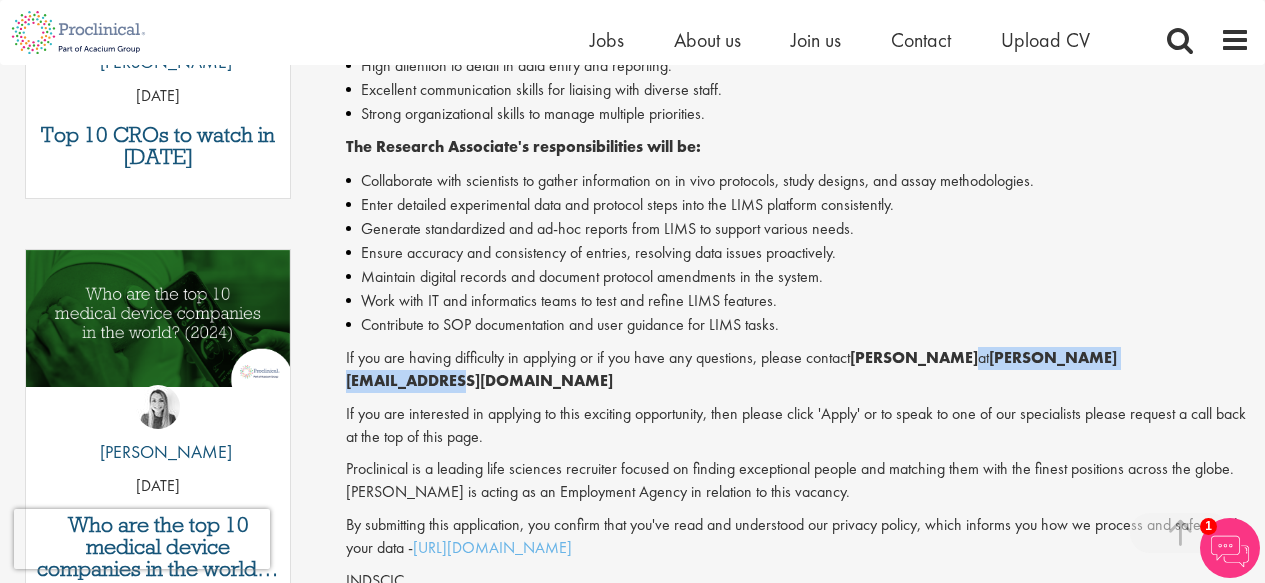 copy on "o  at  j.cerchio@proclinical.com" 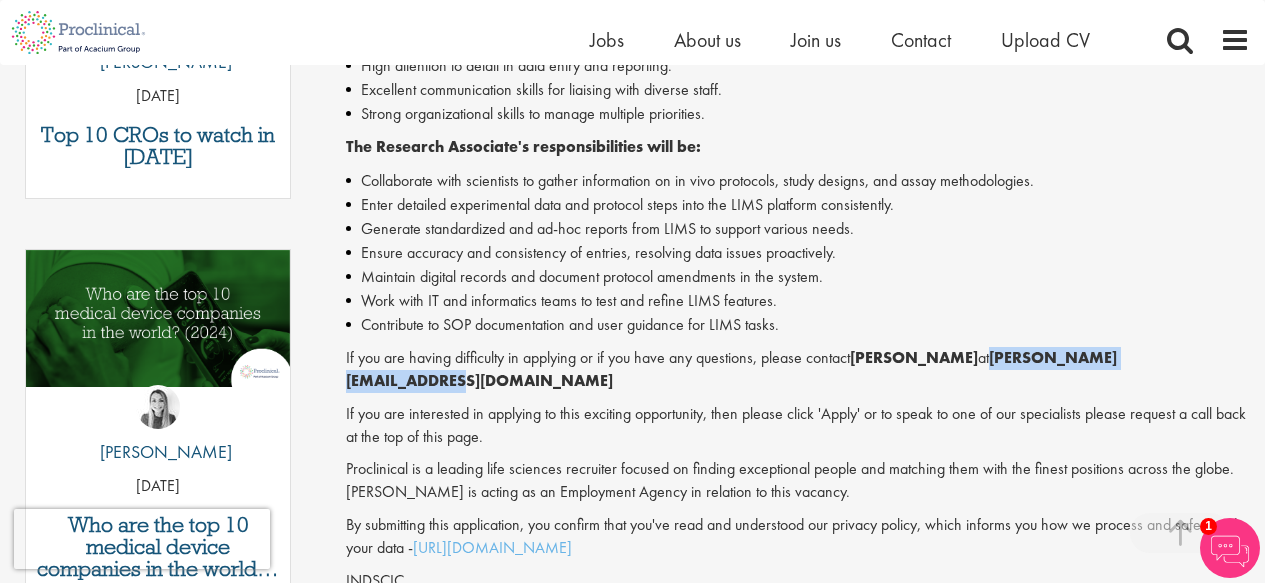 drag, startPoint x: 980, startPoint y: 359, endPoint x: 1171, endPoint y: 359, distance: 191 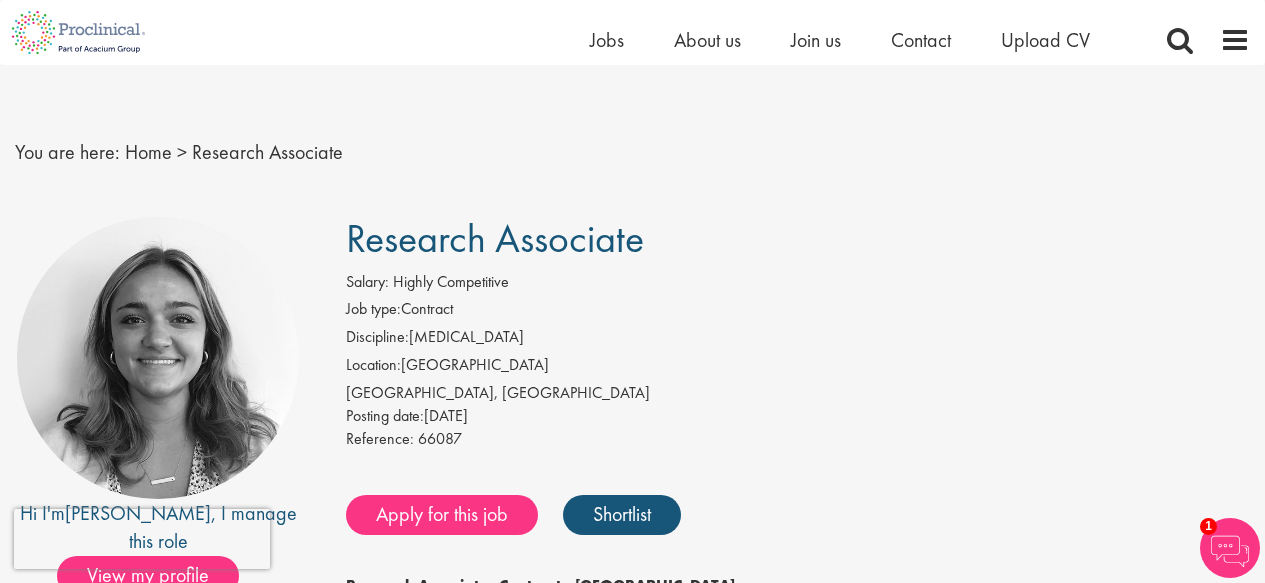 scroll, scrollTop: 0, scrollLeft: 0, axis: both 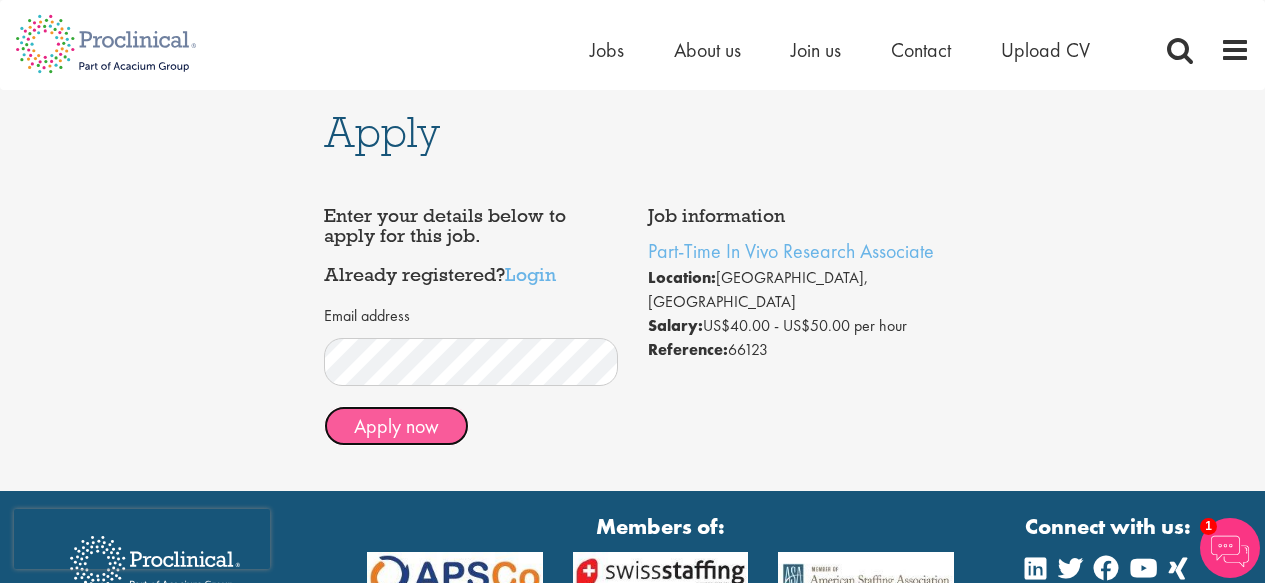 click on "Apply now" at bounding box center [396, 426] 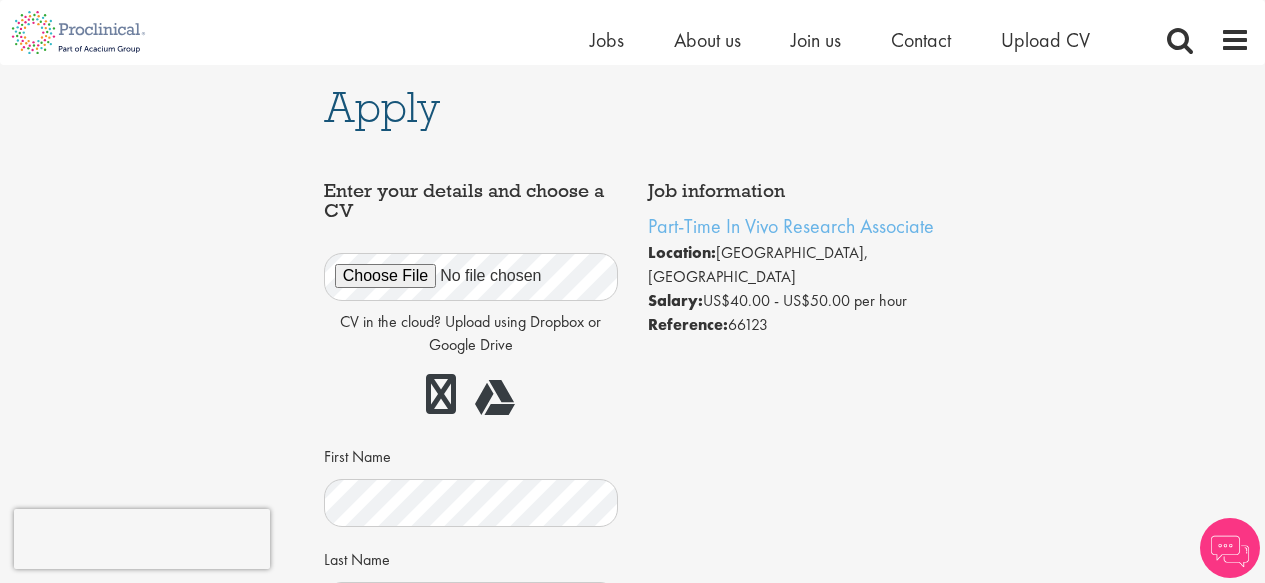 scroll, scrollTop: 56, scrollLeft: 0, axis: vertical 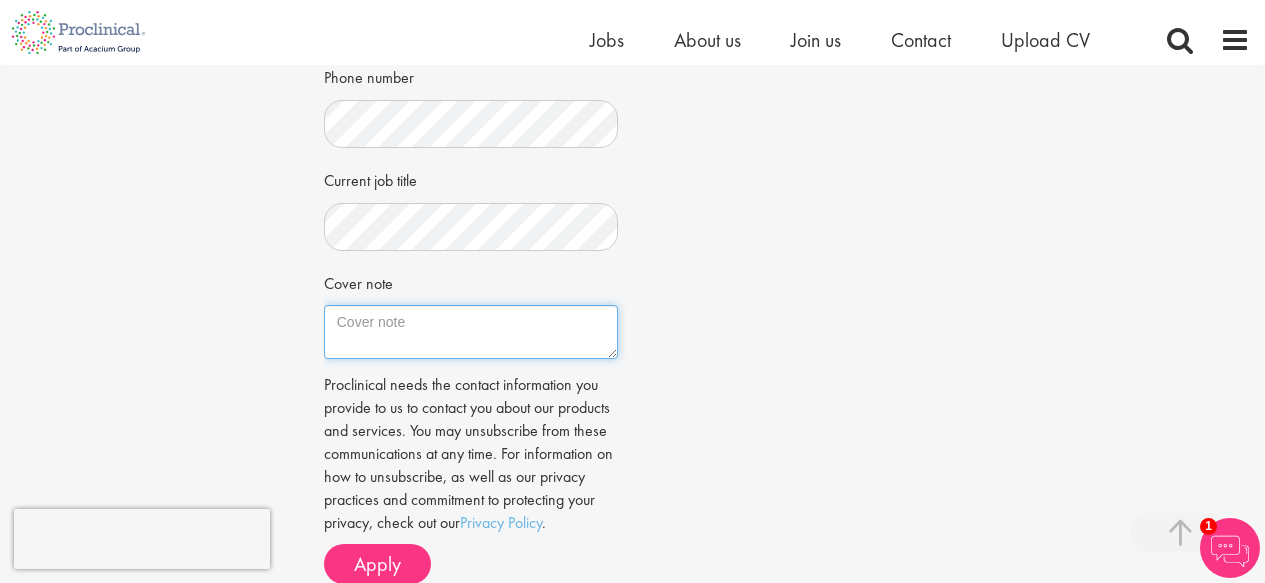 click on "Cover note" at bounding box center (471, 332) 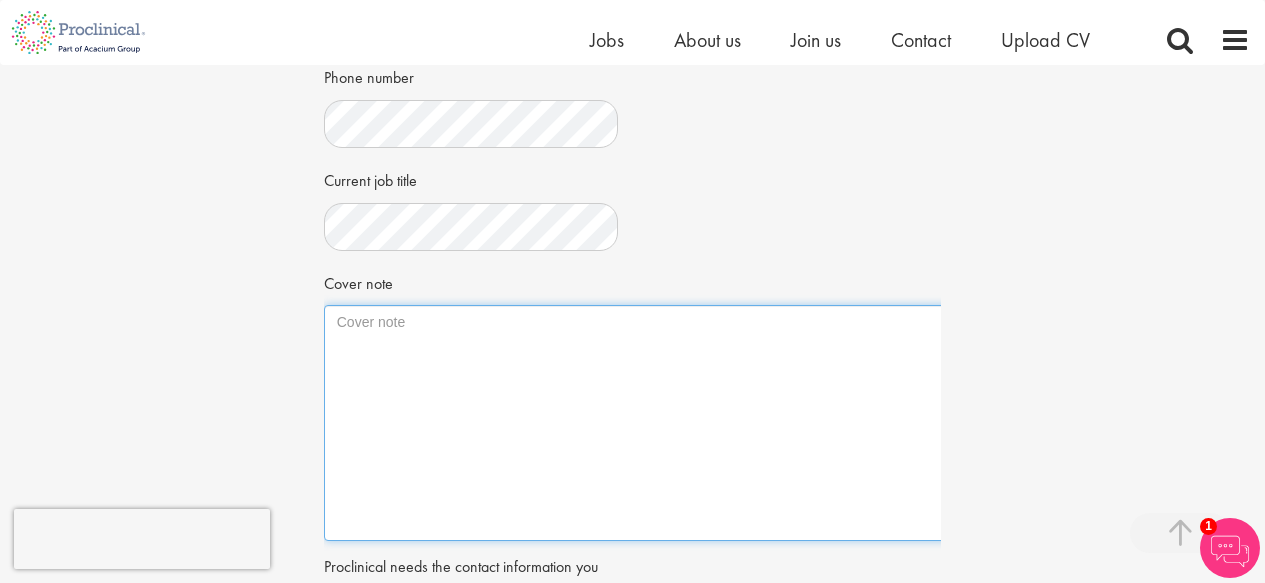 drag, startPoint x: 611, startPoint y: 356, endPoint x: 1028, endPoint y: 539, distance: 455.38776 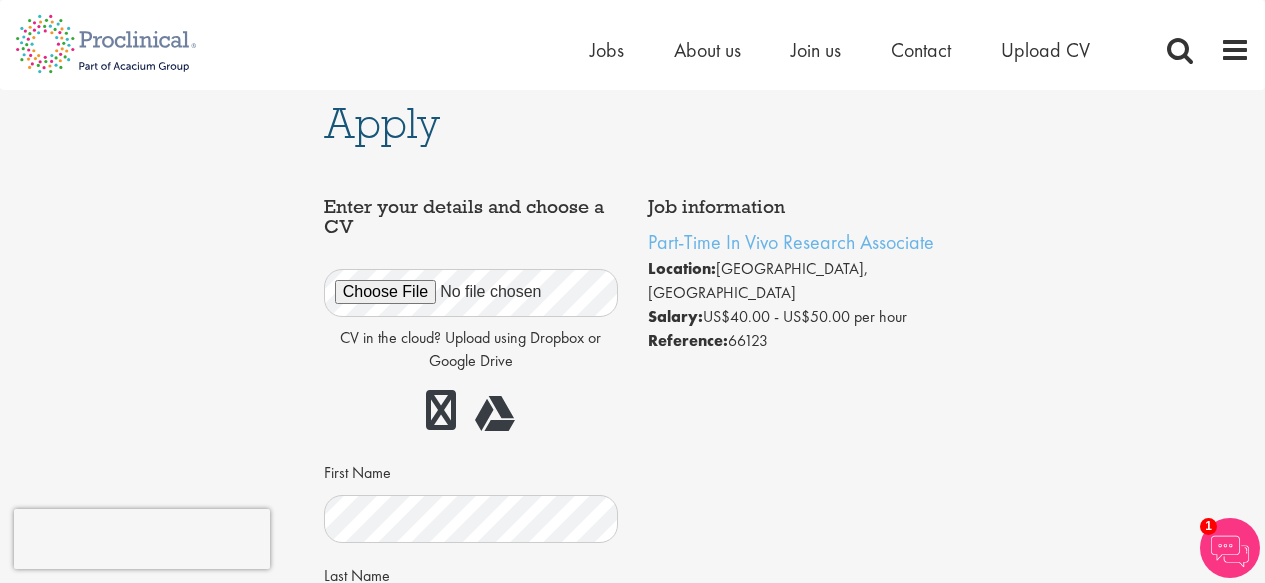 scroll, scrollTop: 0, scrollLeft: 0, axis: both 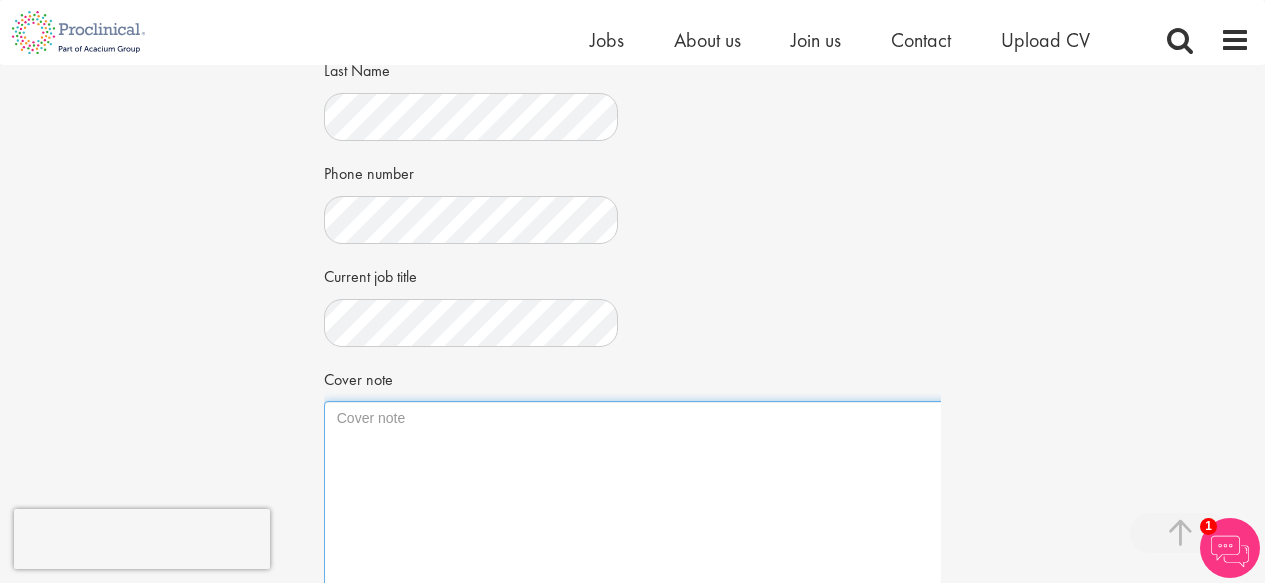 click on "Cover note" at bounding box center [679, 519] 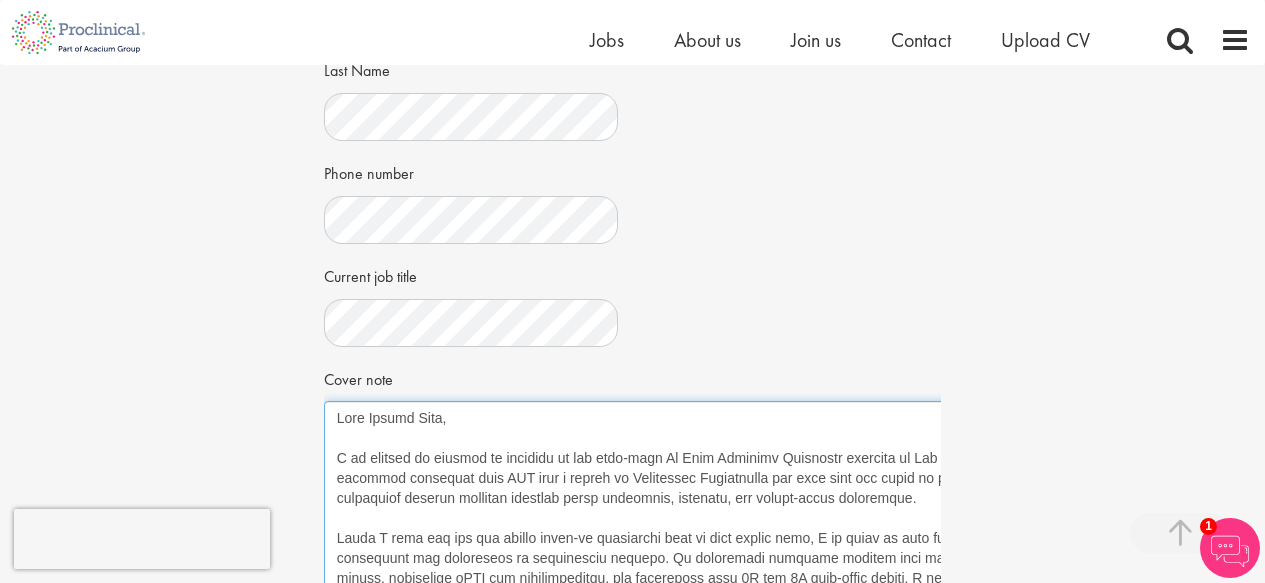 scroll, scrollTop: 128, scrollLeft: 0, axis: vertical 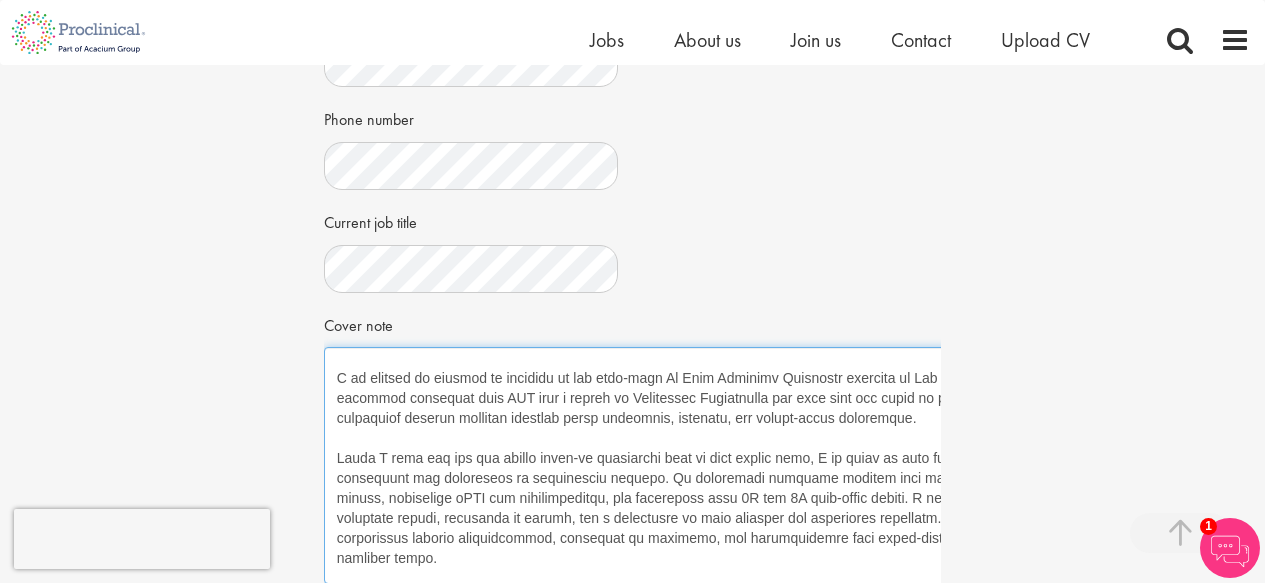 click on "Cover note" at bounding box center [679, 465] 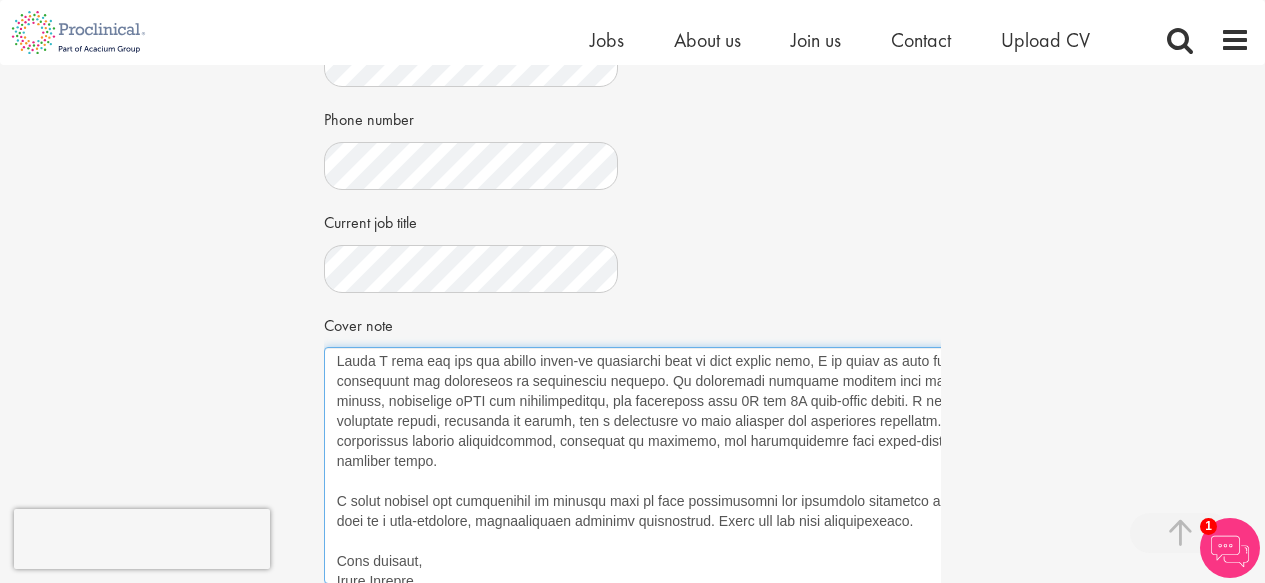 scroll, scrollTop: 125, scrollLeft: 0, axis: vertical 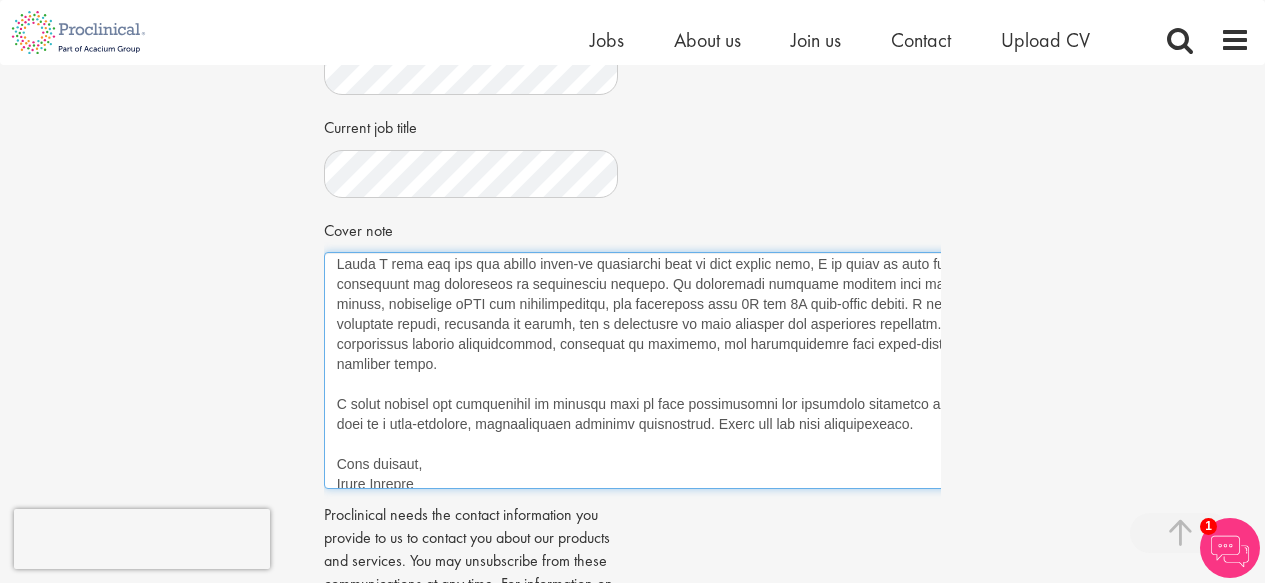 click on "Cover note" at bounding box center [679, 370] 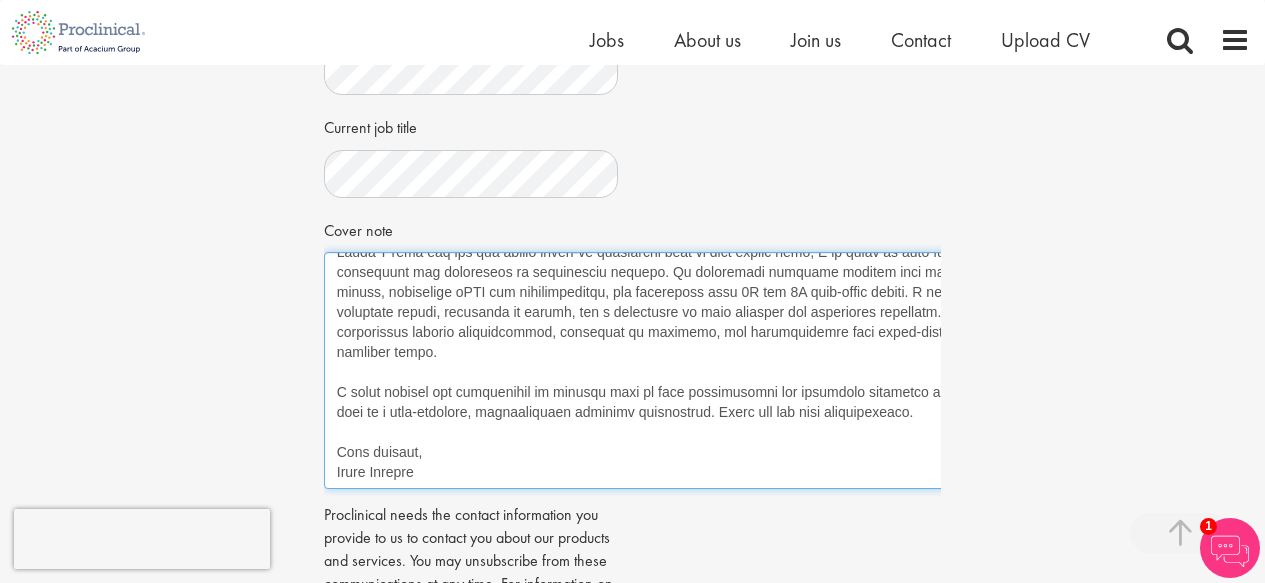 click on "Cover note" at bounding box center (679, 370) 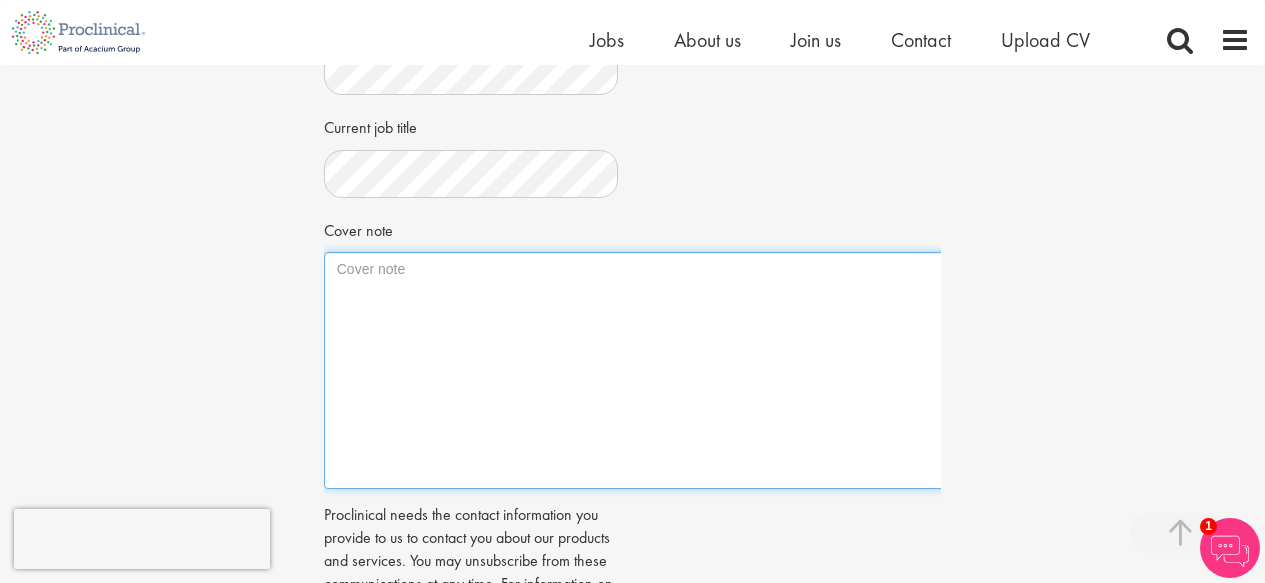 scroll, scrollTop: 0, scrollLeft: 0, axis: both 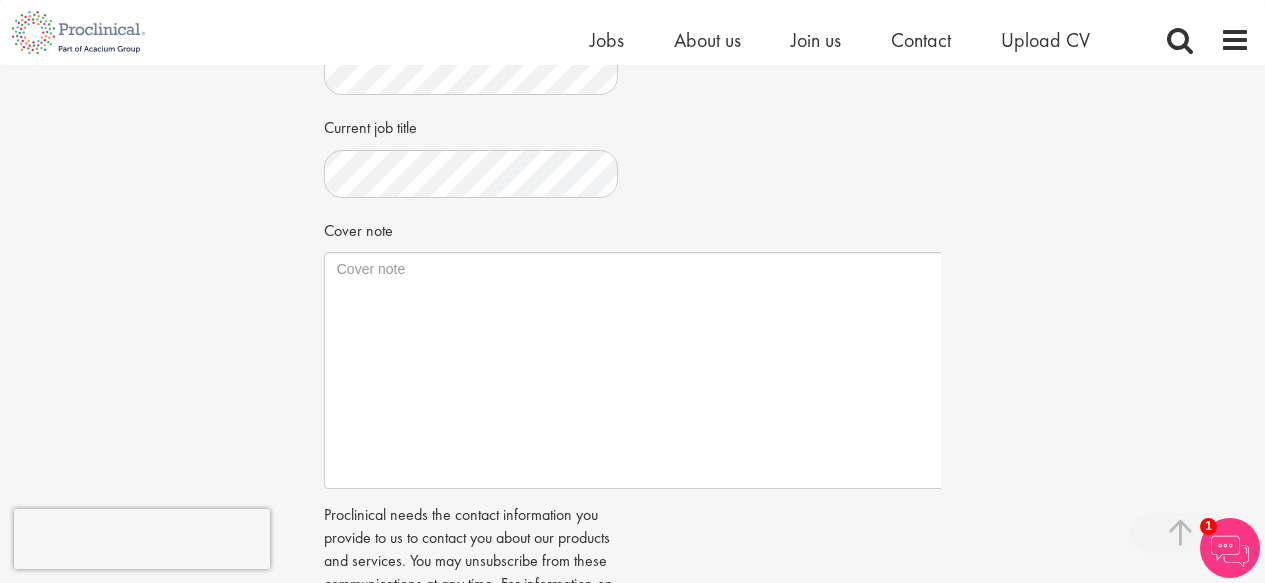 click on "Apply
Job information
Part-Time In Vivo Research Associate
Location:
San Diego, USA
Salary:
US$40.00 - US$50.00 per hour
Reference:
." at bounding box center [632, 93] 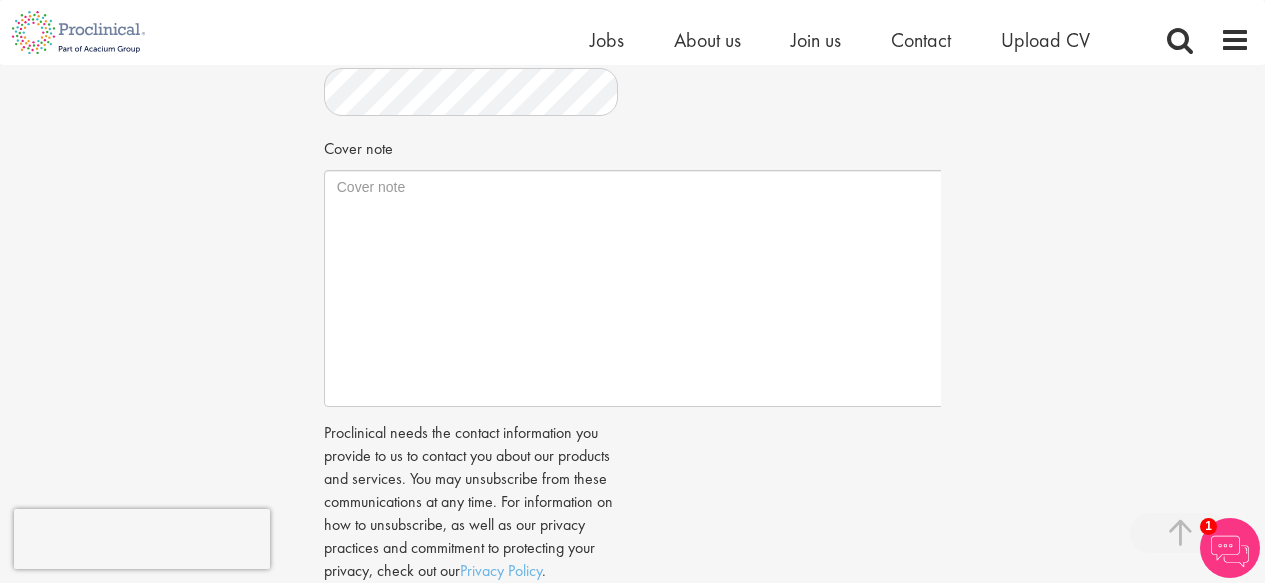 scroll, scrollTop: 719, scrollLeft: 0, axis: vertical 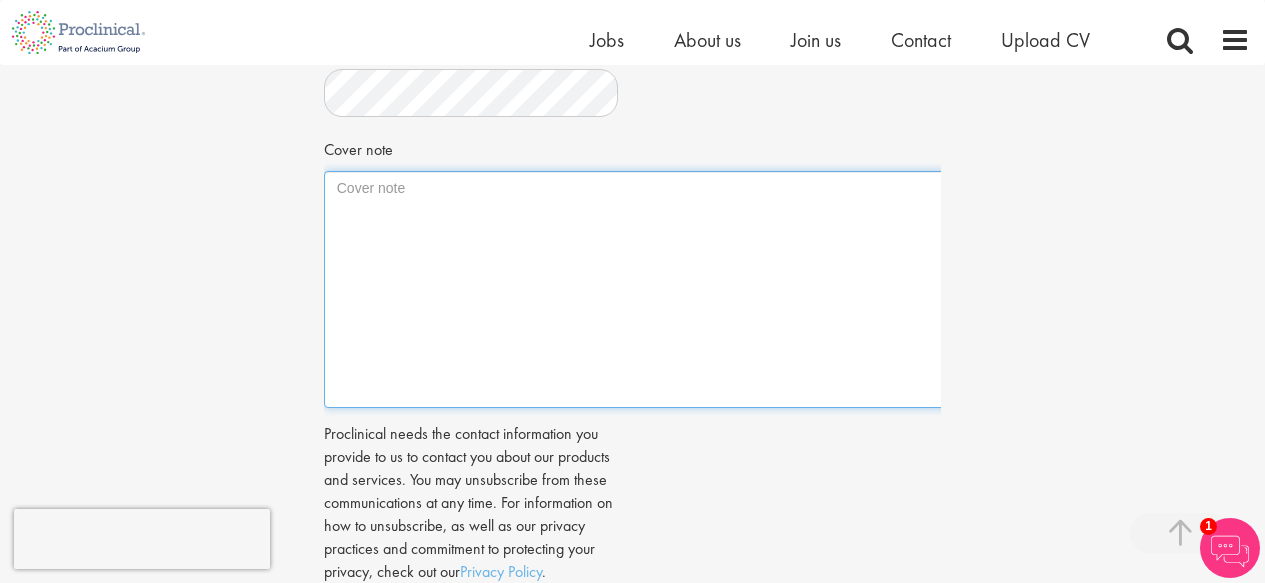 click on "Cover note" at bounding box center [679, 289] 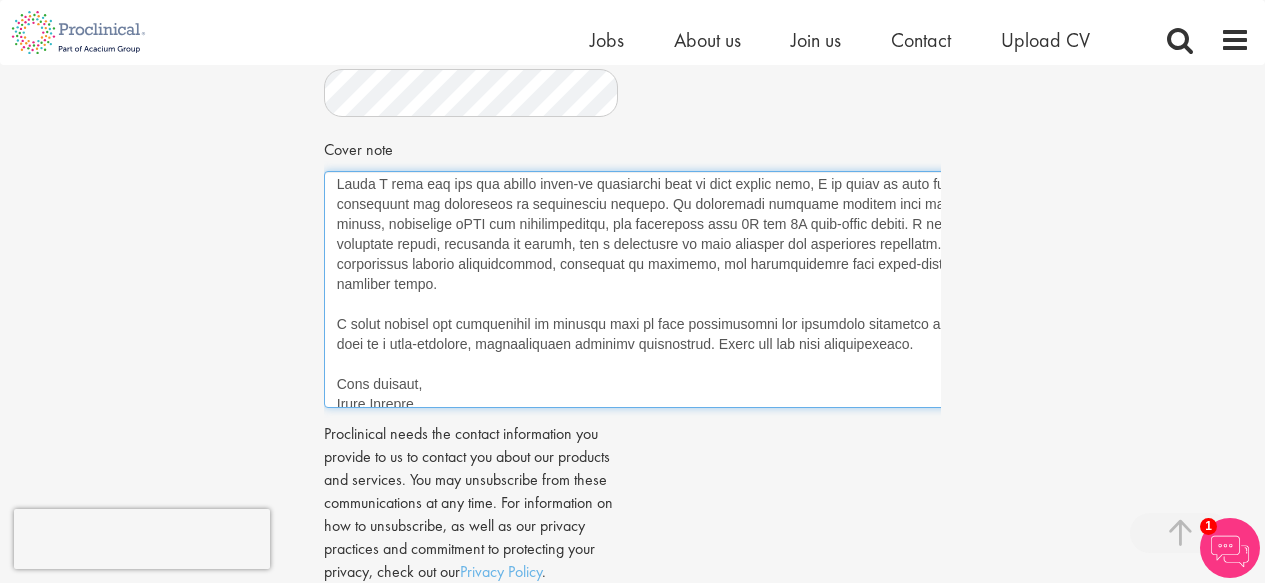scroll, scrollTop: 125, scrollLeft: 0, axis: vertical 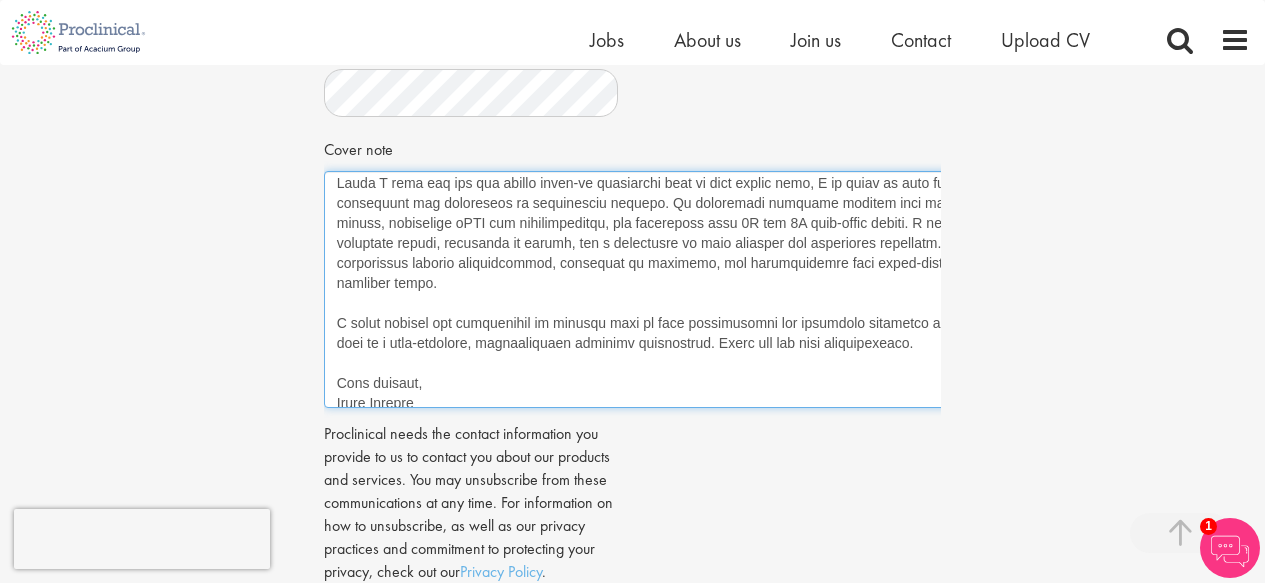 click on "Cover note" at bounding box center (679, 289) 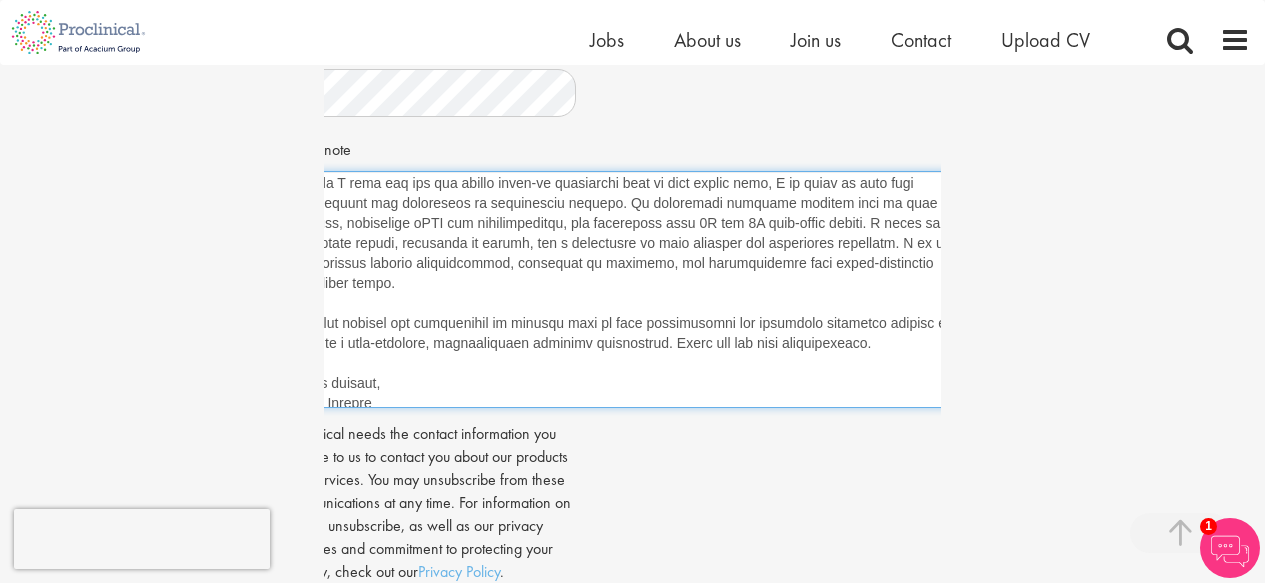 scroll, scrollTop: 0, scrollLeft: 13, axis: horizontal 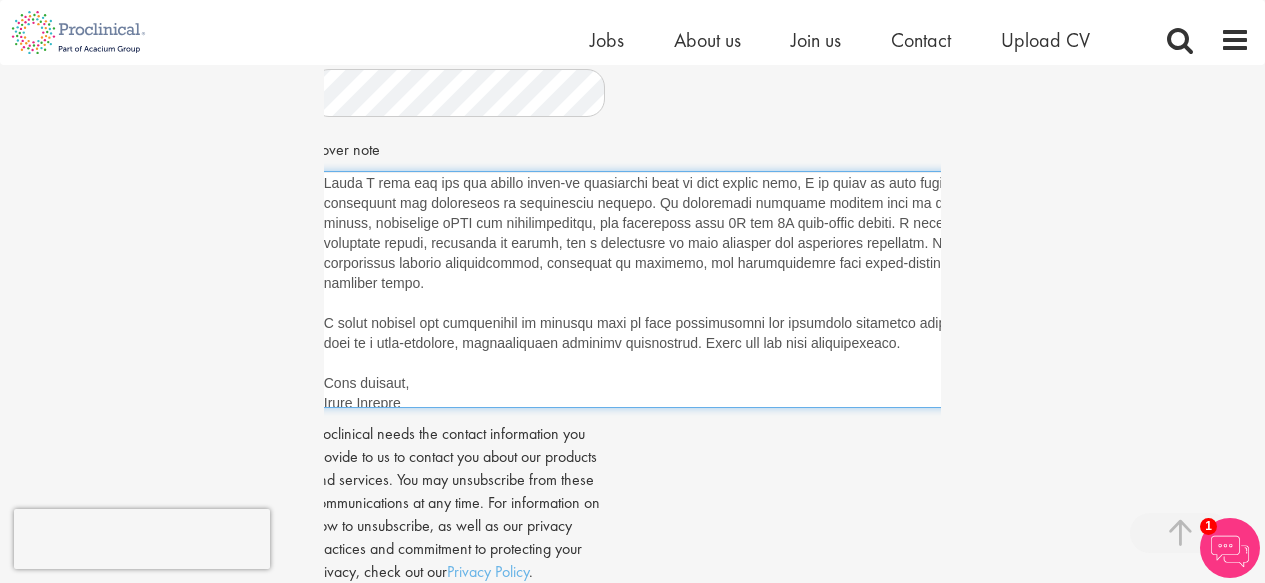 click on "Cover note" at bounding box center [666, 289] 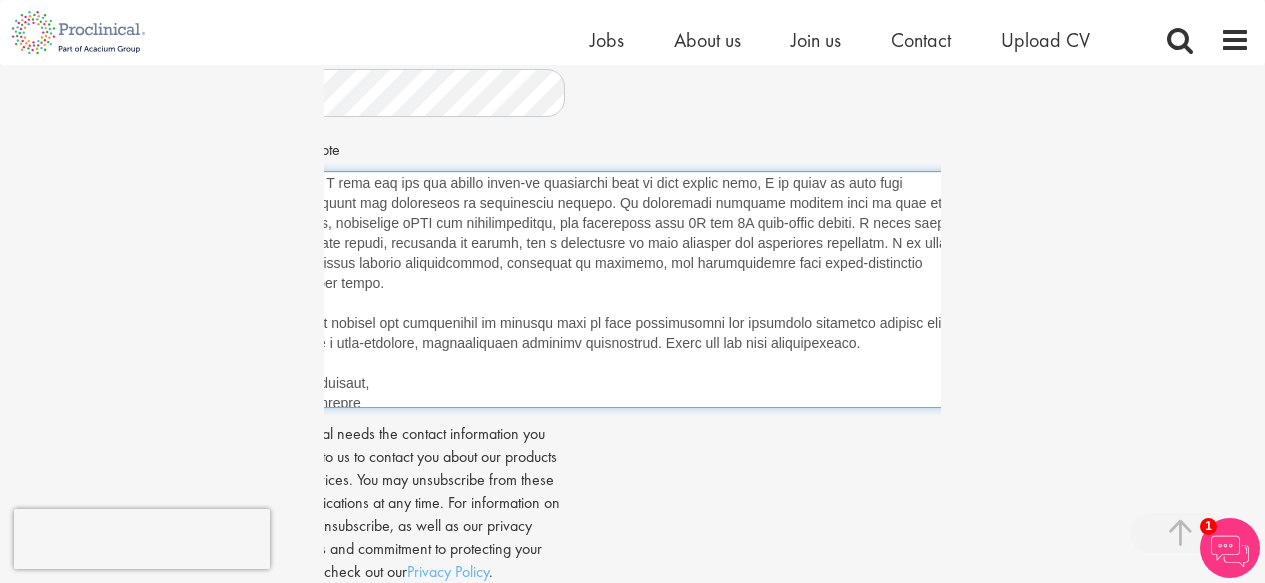scroll, scrollTop: 0, scrollLeft: 13, axis: horizontal 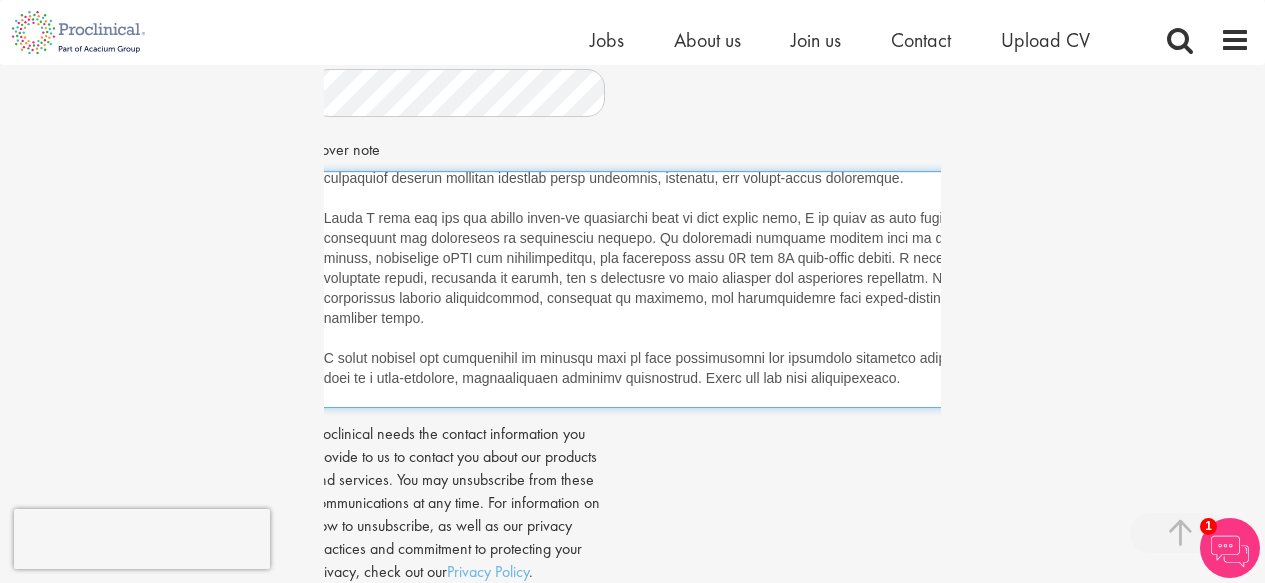 click on "Cover note" at bounding box center (666, 289) 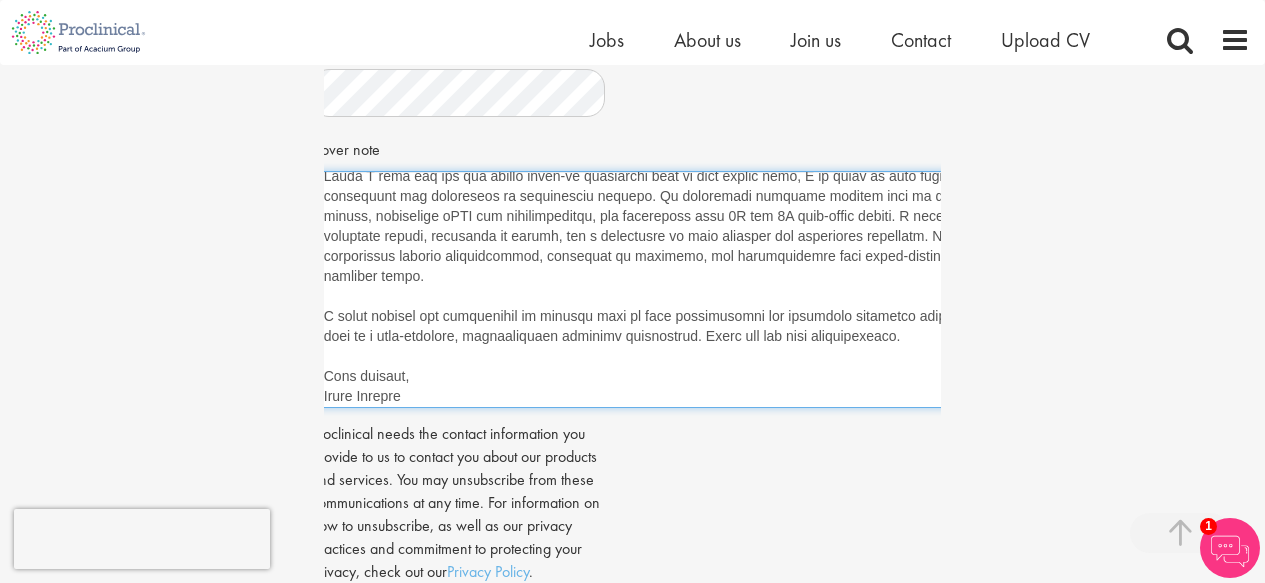 scroll, scrollTop: 125, scrollLeft: 0, axis: vertical 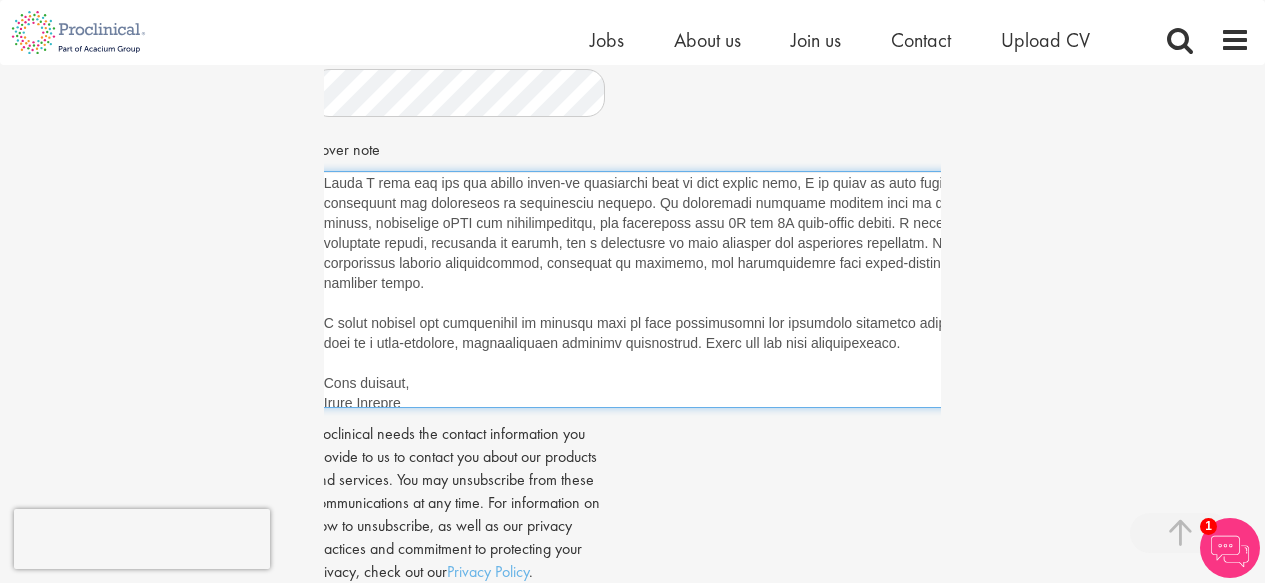 click on "Cover note" at bounding box center [666, 289] 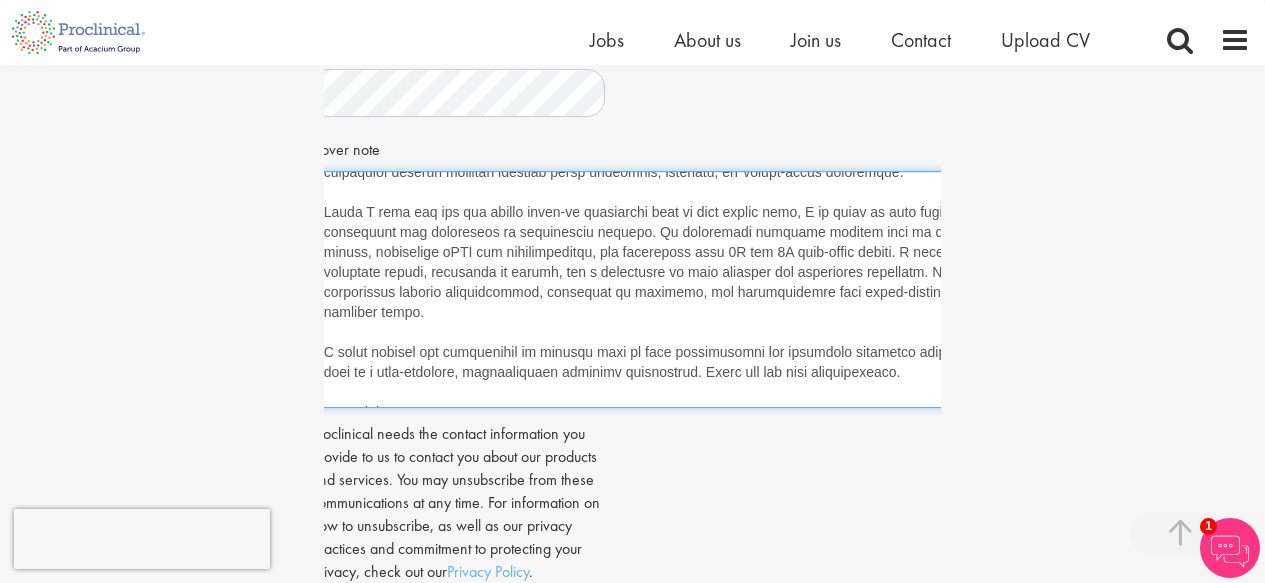 scroll, scrollTop: 93, scrollLeft: 0, axis: vertical 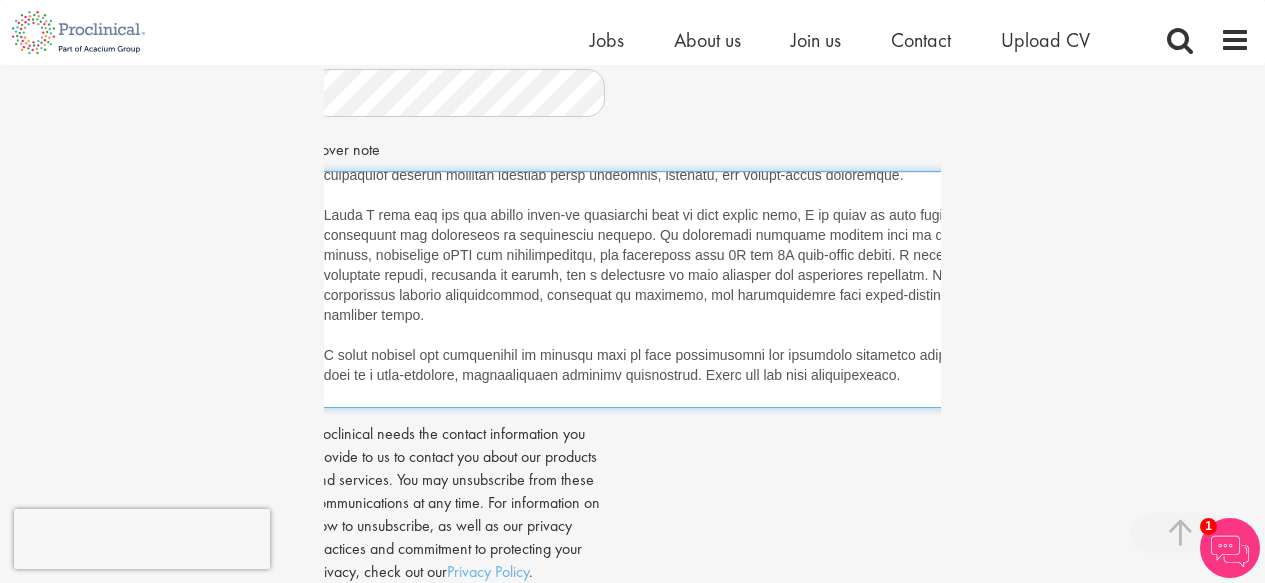 paste on "RNA/protein extraction, qPCR, immunostaining, and optimizing both 2D and 3D cell-based models for neurological and gynecological disease research" 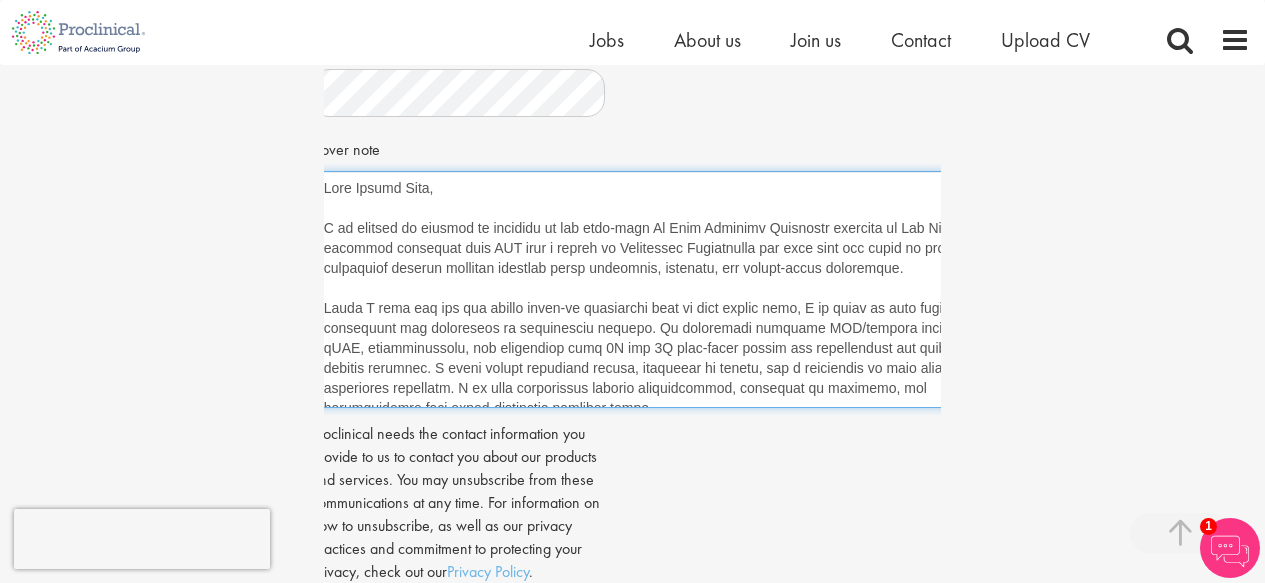 scroll, scrollTop: 137, scrollLeft: 0, axis: vertical 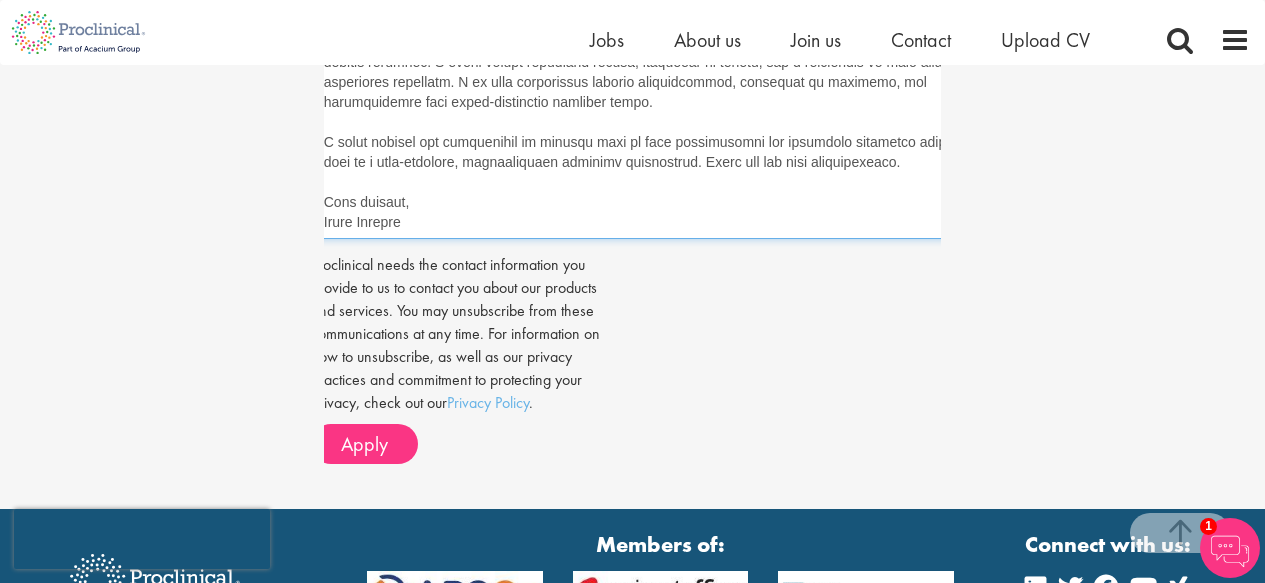 type on "Dear Hiring Team,
I am writing to express my interest in the part-time In Vivo Research Associate position in San Diego. I recently graduated from MIT with a degree in Biological Engineering and have over two years of experience supporting disease modeling research using molecular, cellular, and tissue-based techniques.
While I have not yet had direct hands-on experience with in vivo animal work, I am eager to gain this experience and contribute to preclinical studies. My background includes RNA/protein extraction, qPCR, immunostaining, and optimizing both 2D and 3D cell-based models for neurological and gynecological disease research. I bring strong technical skills, attention to detail, and a commitment to data accuracy and scientific integrity. I am also comfortable working independently, including on weekends, and collaborating with cross-functional research teams.
I would welcome the opportunity to support your in vivo pharmacology and biomarker discovery efforts and to grow in a team-oriented, tra..." 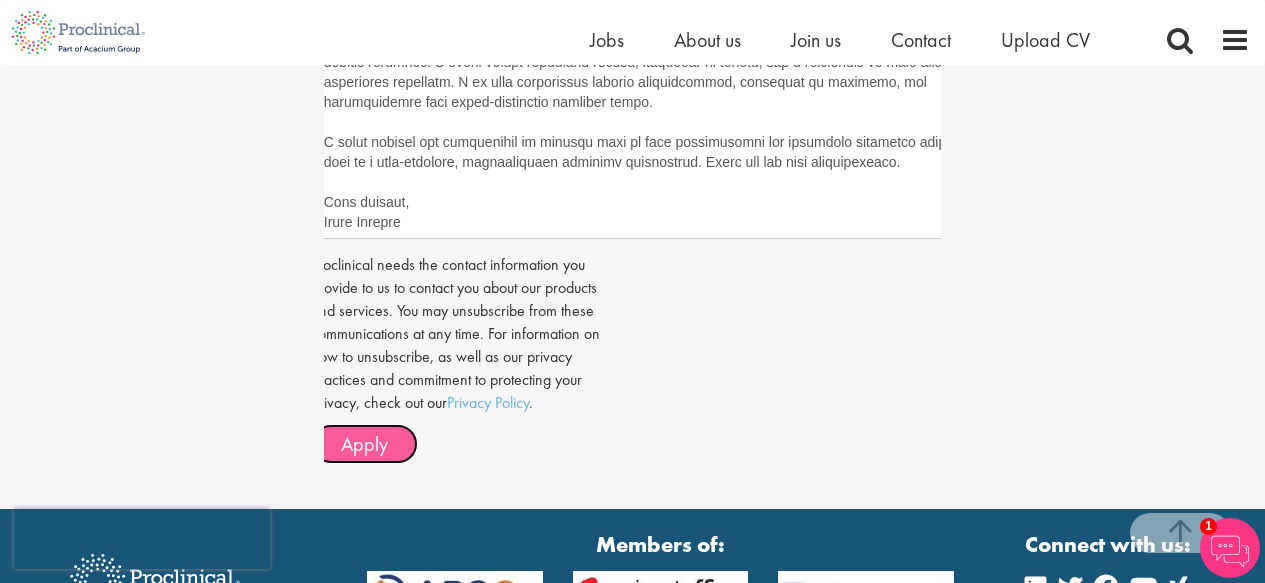 click on "Apply" at bounding box center [364, 444] 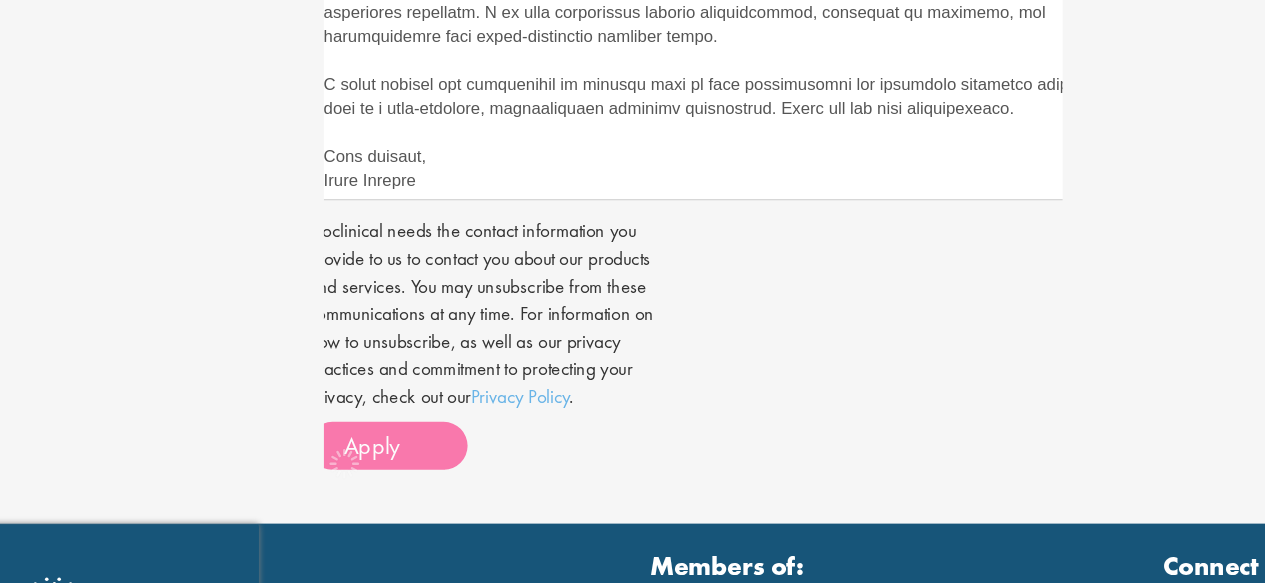 scroll, scrollTop: 888, scrollLeft: 0, axis: vertical 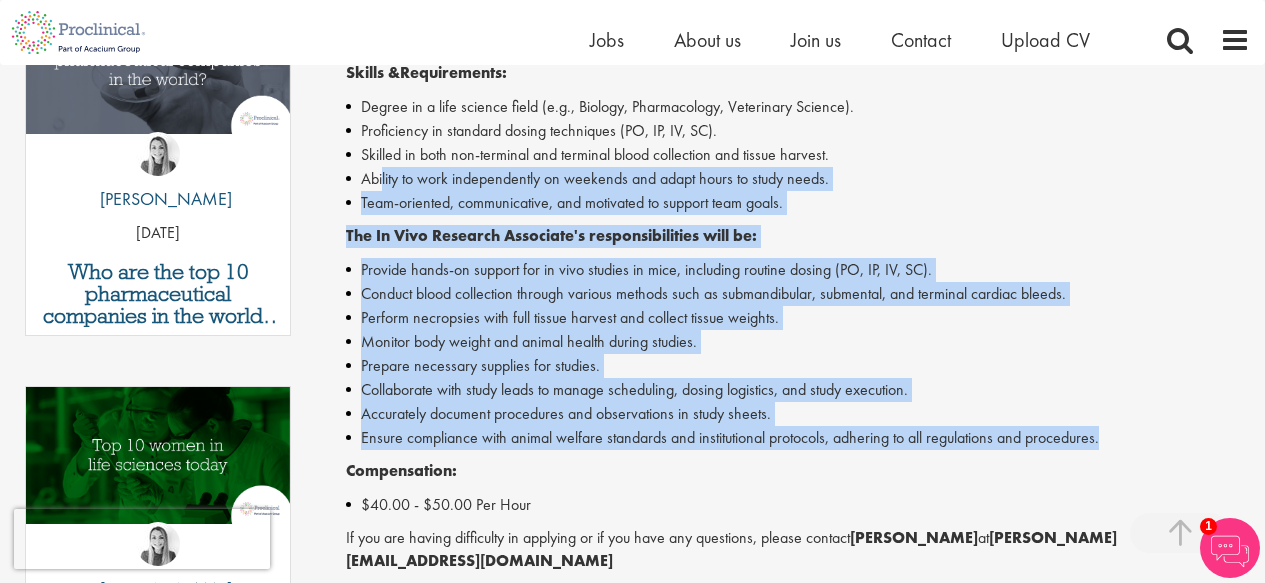 drag, startPoint x: 1116, startPoint y: 440, endPoint x: 381, endPoint y: 189, distance: 776.6763 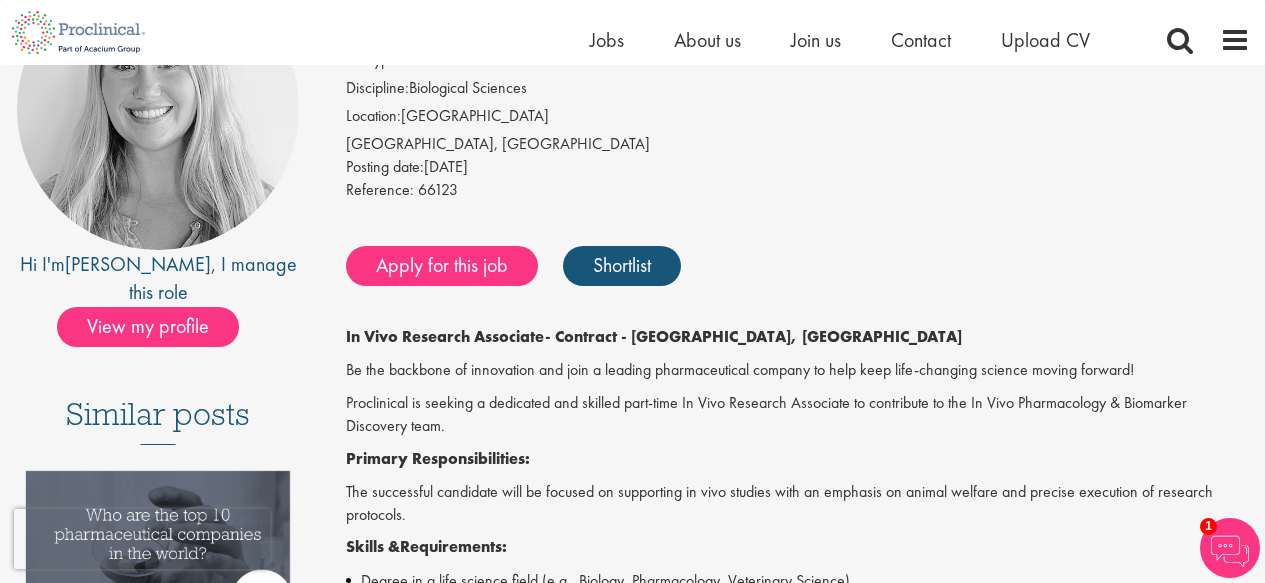 scroll, scrollTop: 251, scrollLeft: 0, axis: vertical 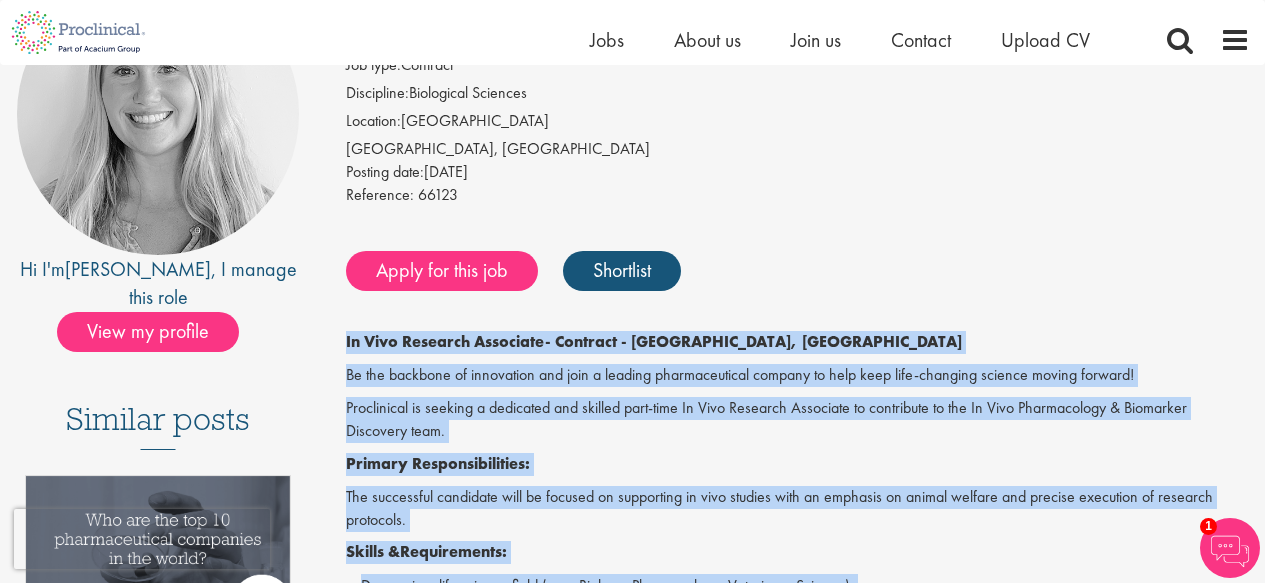 click on "In Vivo Research Associate" at bounding box center [445, 341] 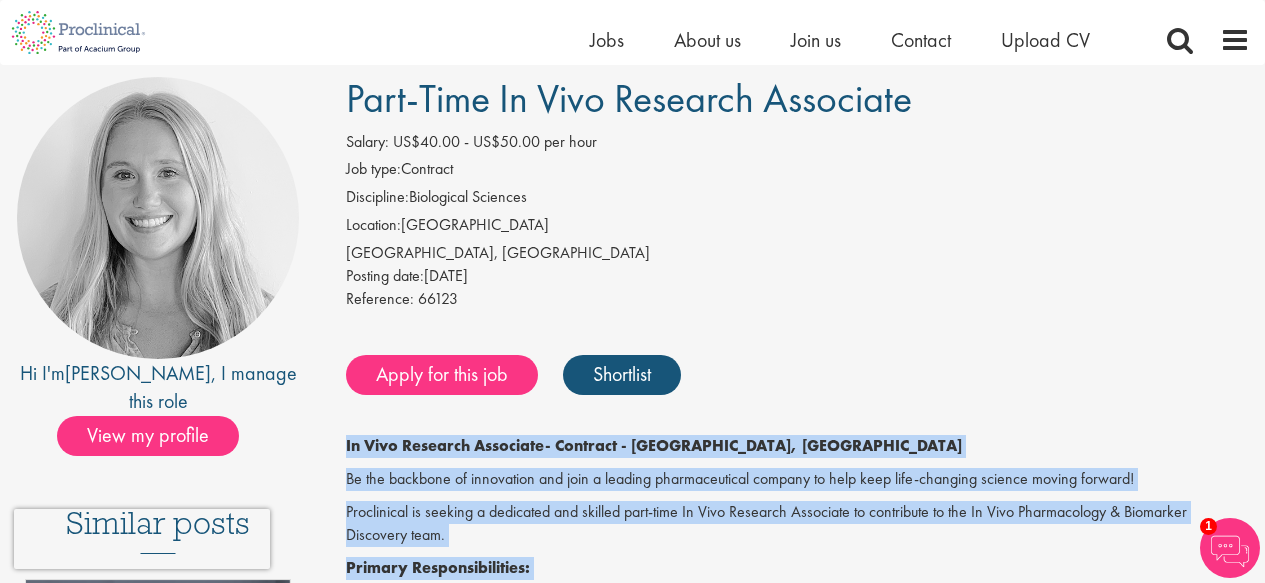 scroll, scrollTop: 149, scrollLeft: 0, axis: vertical 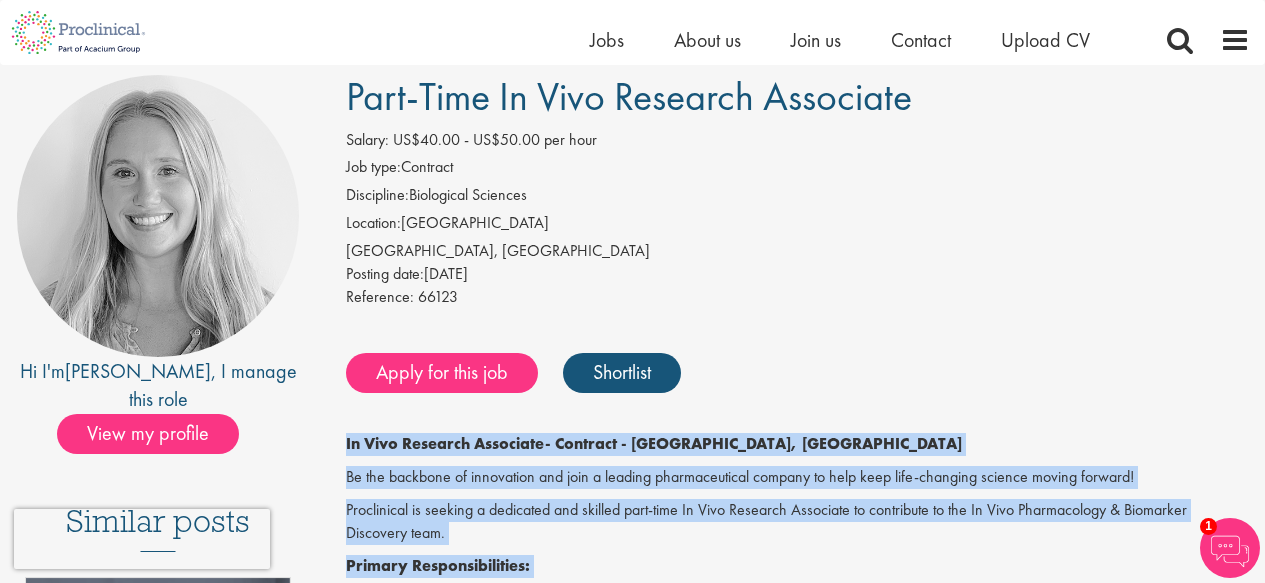 copy on "In Vivo Research Associate  - Contract - [GEOGRAPHIC_DATA], [GEOGRAPHIC_DATA] Be the backbone of innovation and join a leading pharmaceutical company to help keep life-changing science moving forward!     Proclinical is seeking a dedicated and skilled part-time In Vivo Research Associate to contribute to the In Vivo Pharmacology & Biomarker Discovery team.     Primary Responsibilities: The successful candidate will be focused on supporting in vivo studies with an emphasis on animal welfare and precise execution of research protocols.     Skills &  Requirements: Degree in a life science field (e.g., Biology, Pharmacology, Veterinary Science).  Proficiency in standard dosing techniques (PO, IP, IV, SC).  Skilled in both non-terminal and terminal blood collection and tissue harvest.  Ability to work independently on weekends and adapt hours to study needs.  Team-oriented, communicative, and motivated to support team goals.       The In Vivo Research Associate's responsibilities will be: Provide hands-on support for in vivo studies ..." 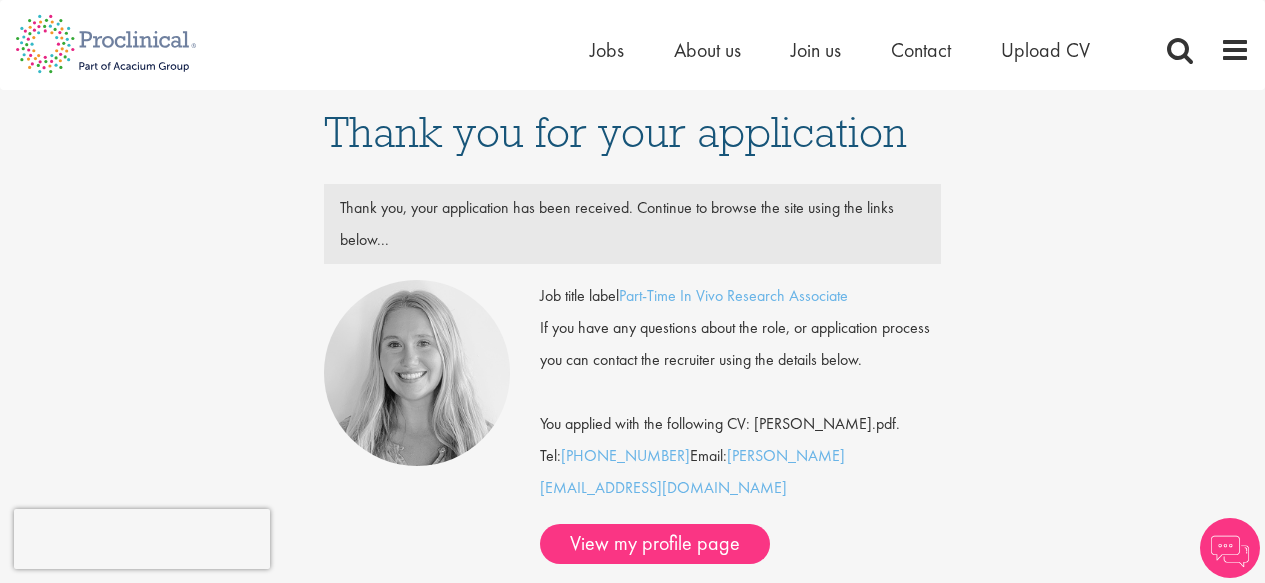scroll, scrollTop: 0, scrollLeft: 0, axis: both 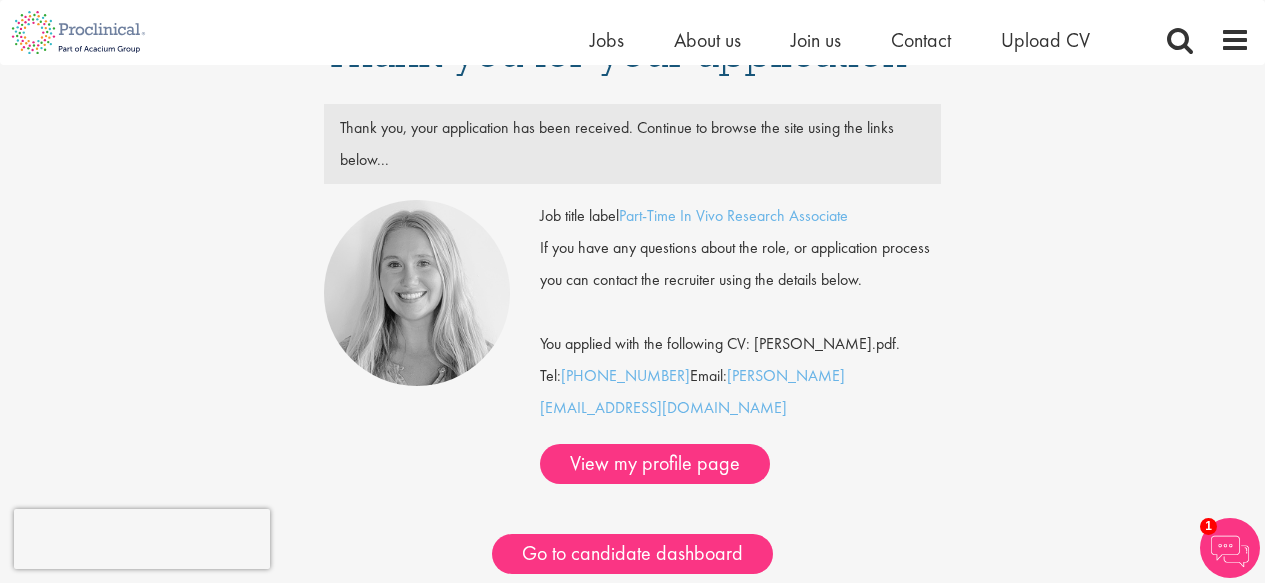 drag, startPoint x: 922, startPoint y: 369, endPoint x: 538, endPoint y: 217, distance: 412.9891 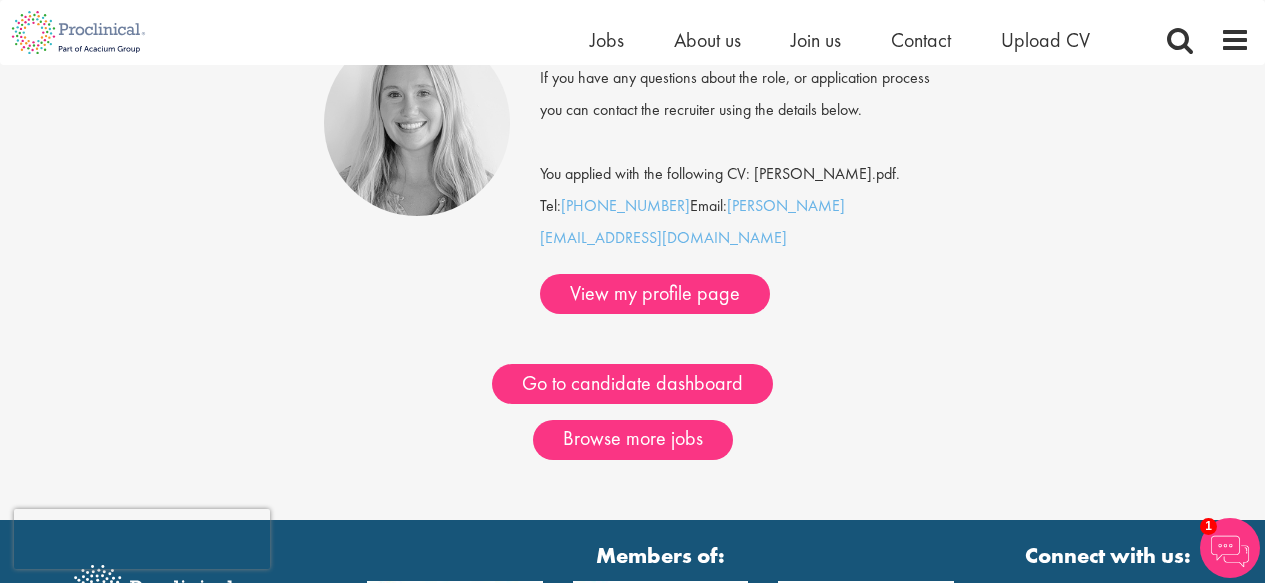scroll, scrollTop: 250, scrollLeft: 0, axis: vertical 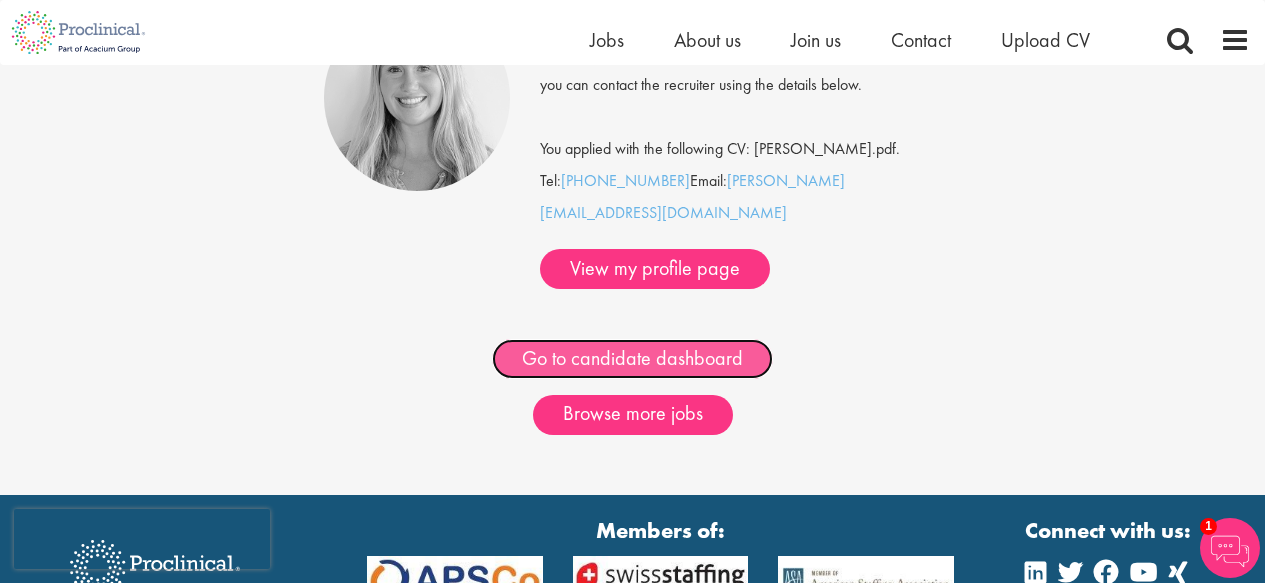 click on "Go to candidate dashboard" at bounding box center [632, 359] 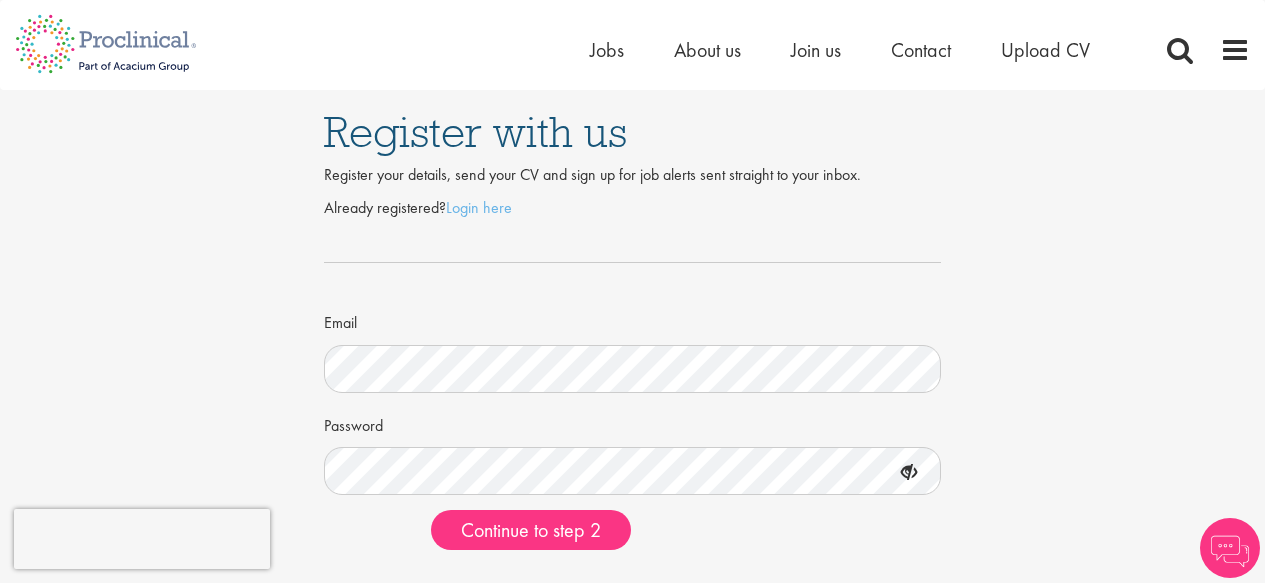 scroll, scrollTop: 0, scrollLeft: 0, axis: both 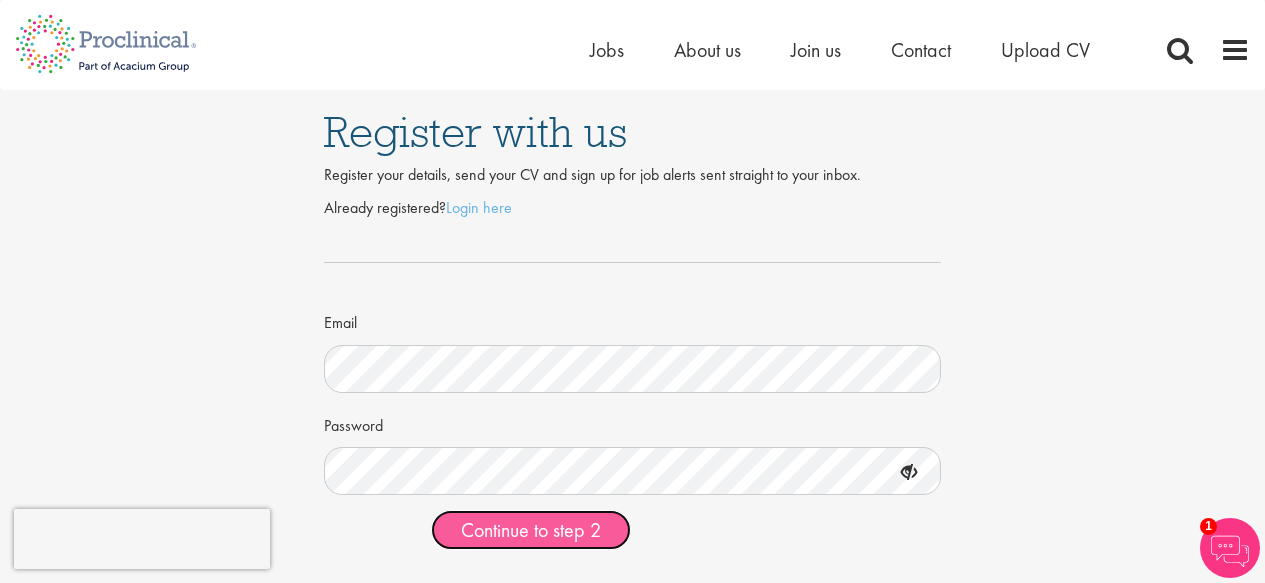 click on "Continue to step 2" at bounding box center (531, 530) 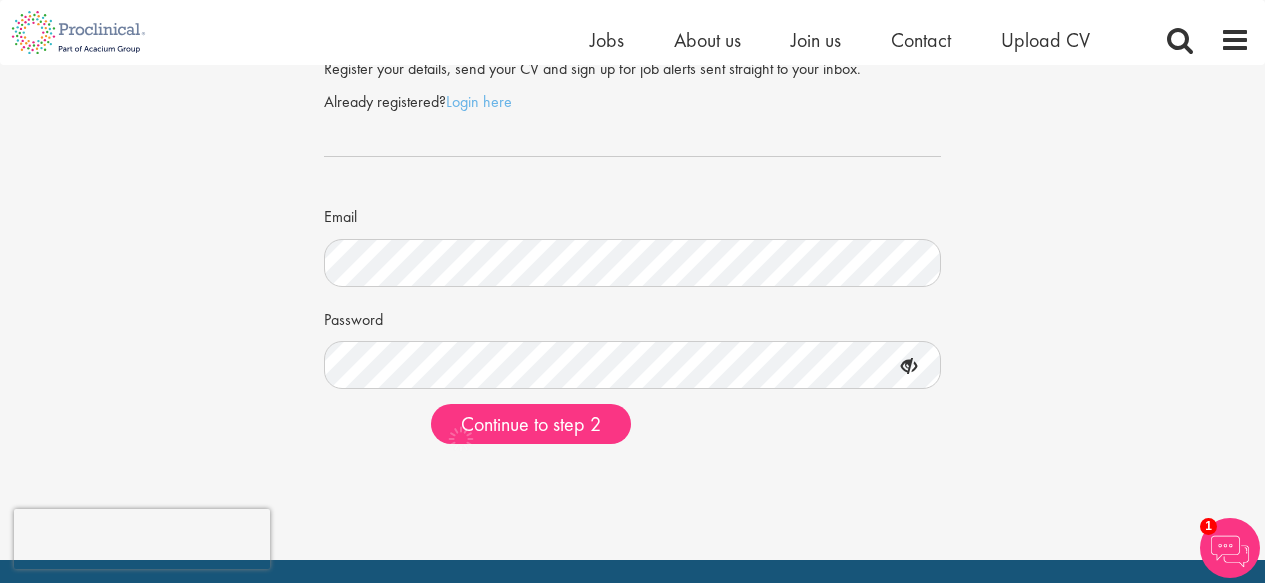 scroll, scrollTop: 207, scrollLeft: 0, axis: vertical 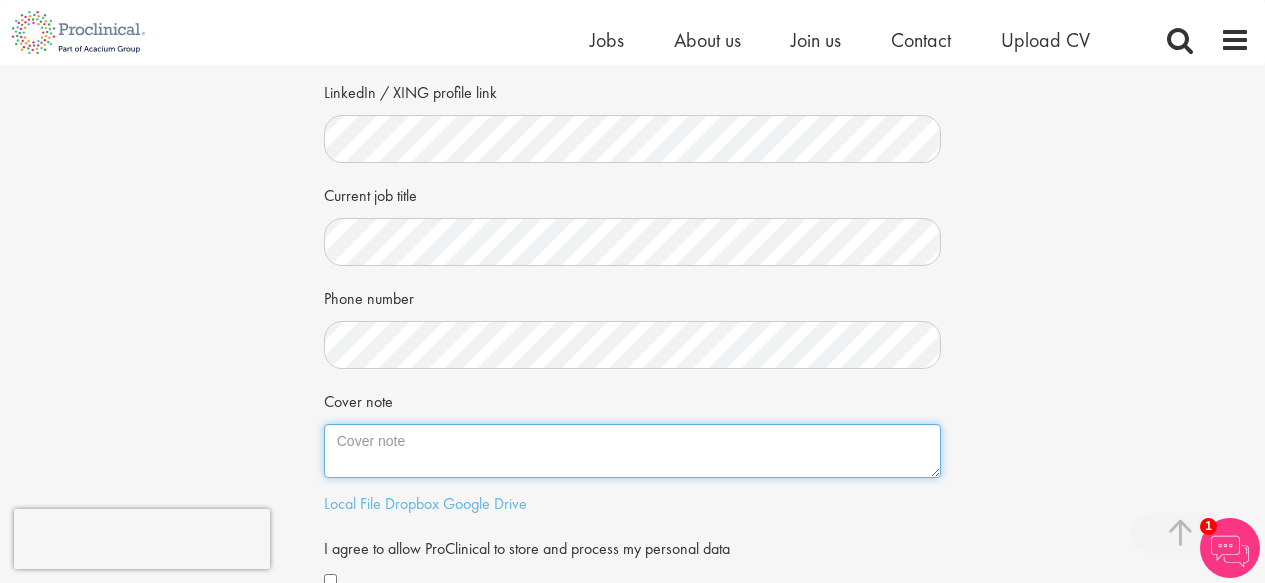click on "Cover note" at bounding box center (633, 451) 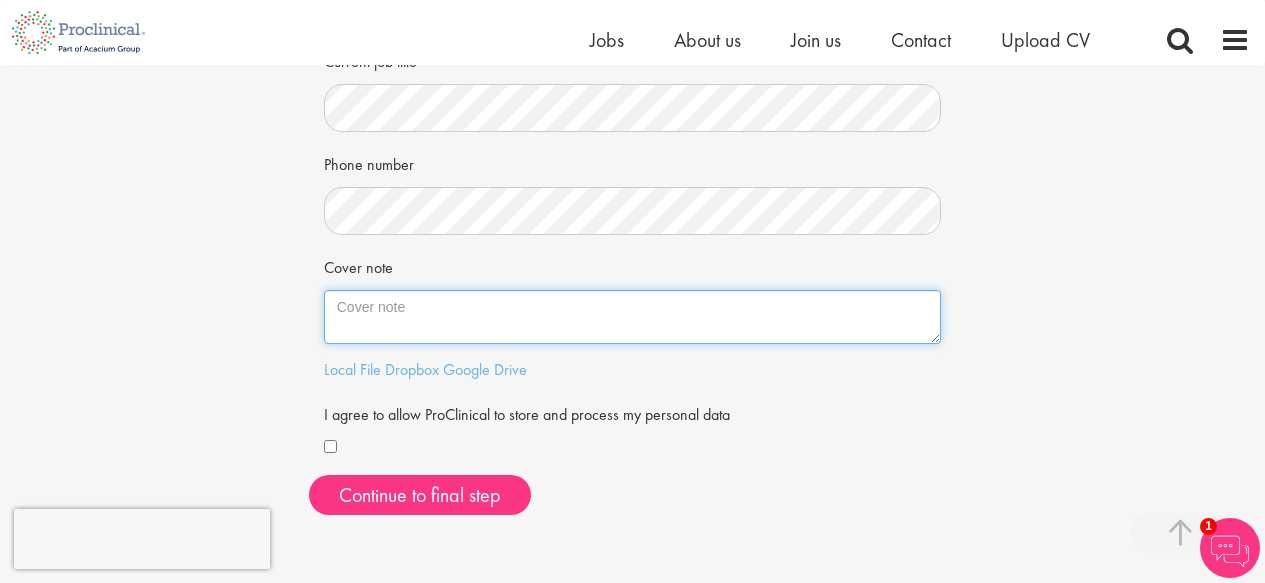 scroll, scrollTop: 450, scrollLeft: 0, axis: vertical 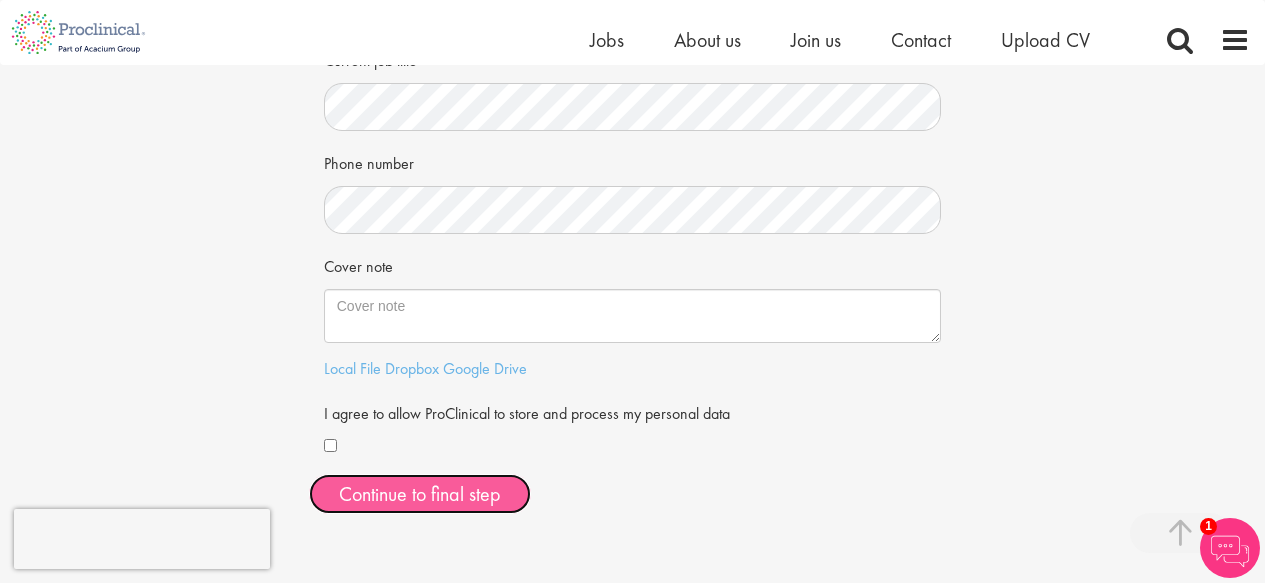 click on "Continue to final step" at bounding box center (420, 494) 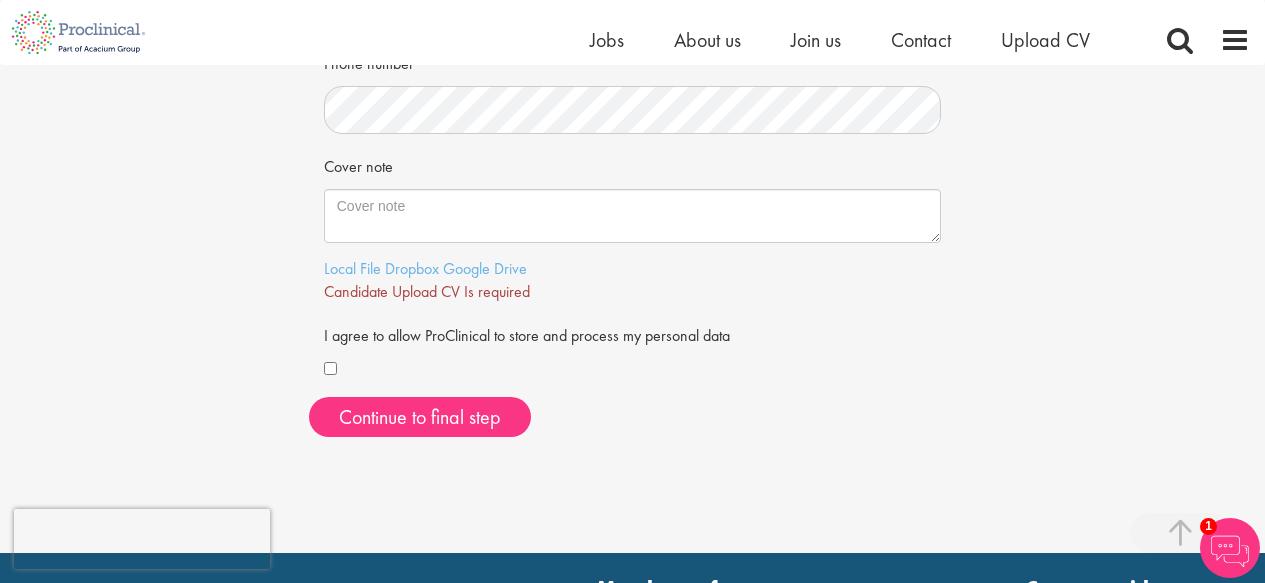 scroll, scrollTop: 549, scrollLeft: 0, axis: vertical 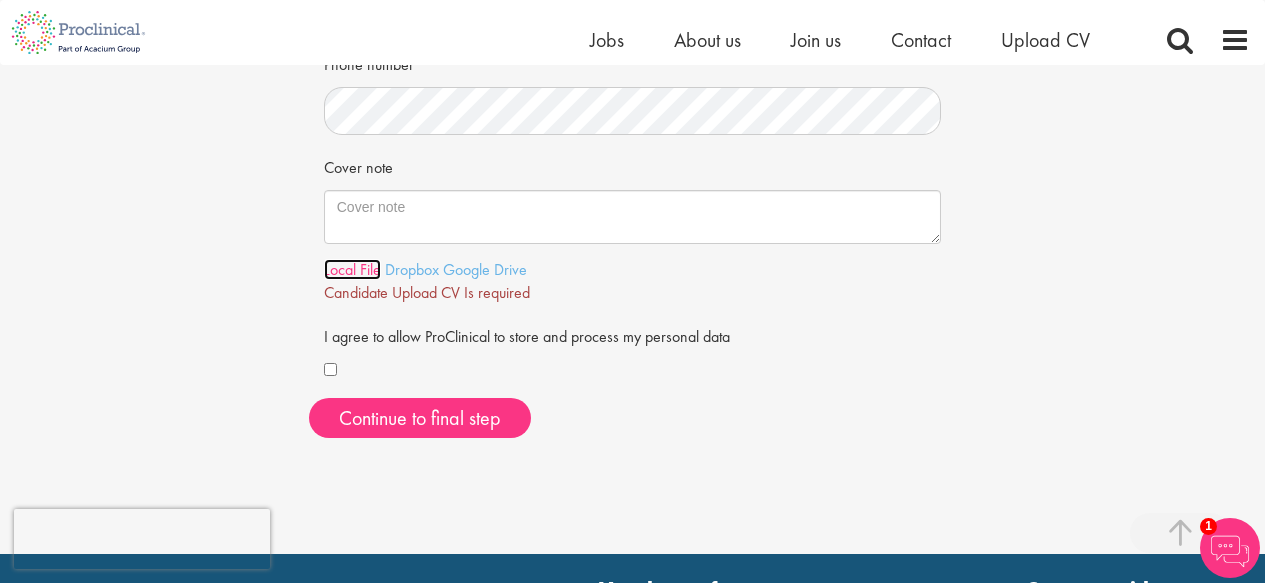 click on "Local File" at bounding box center [352, 269] 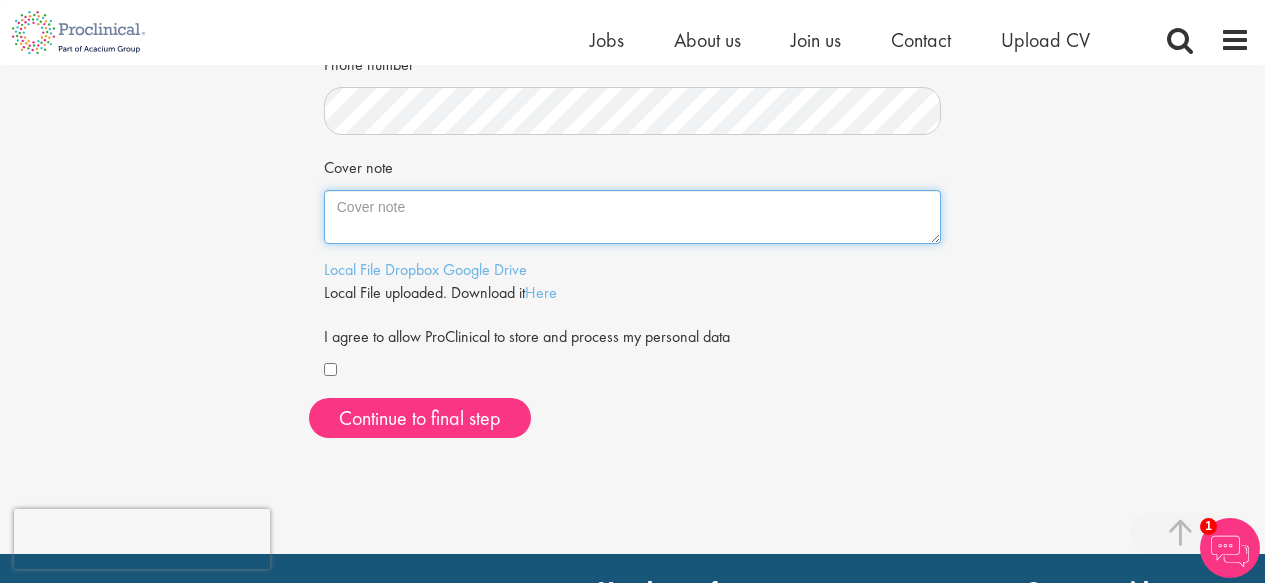 click on "Cover note" at bounding box center [633, 217] 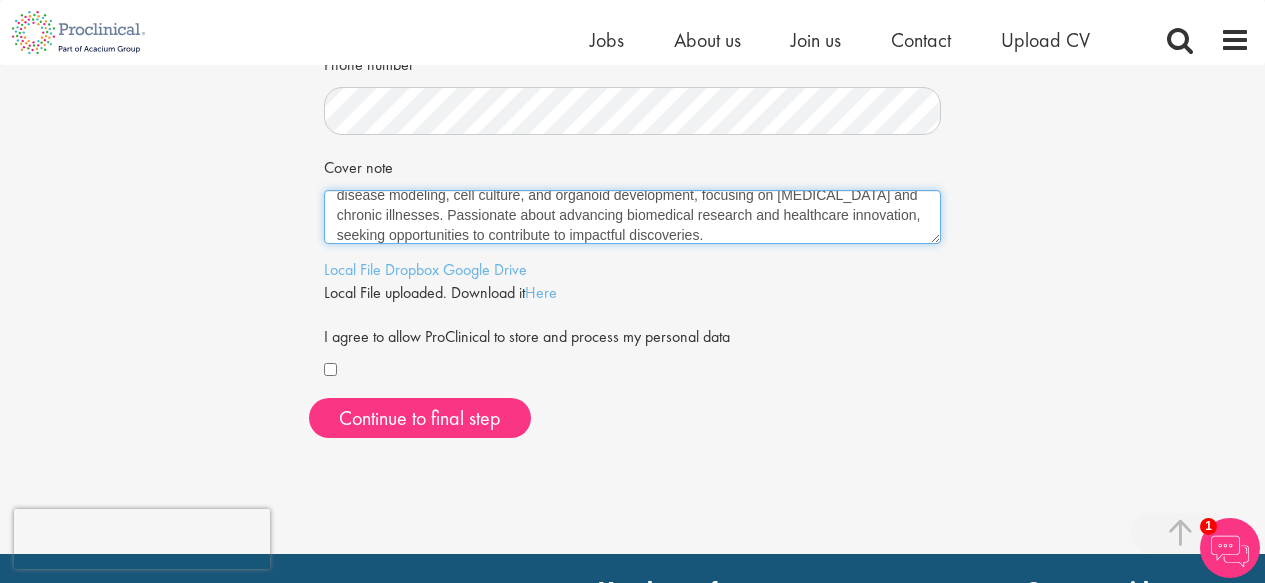 scroll, scrollTop: 0, scrollLeft: 0, axis: both 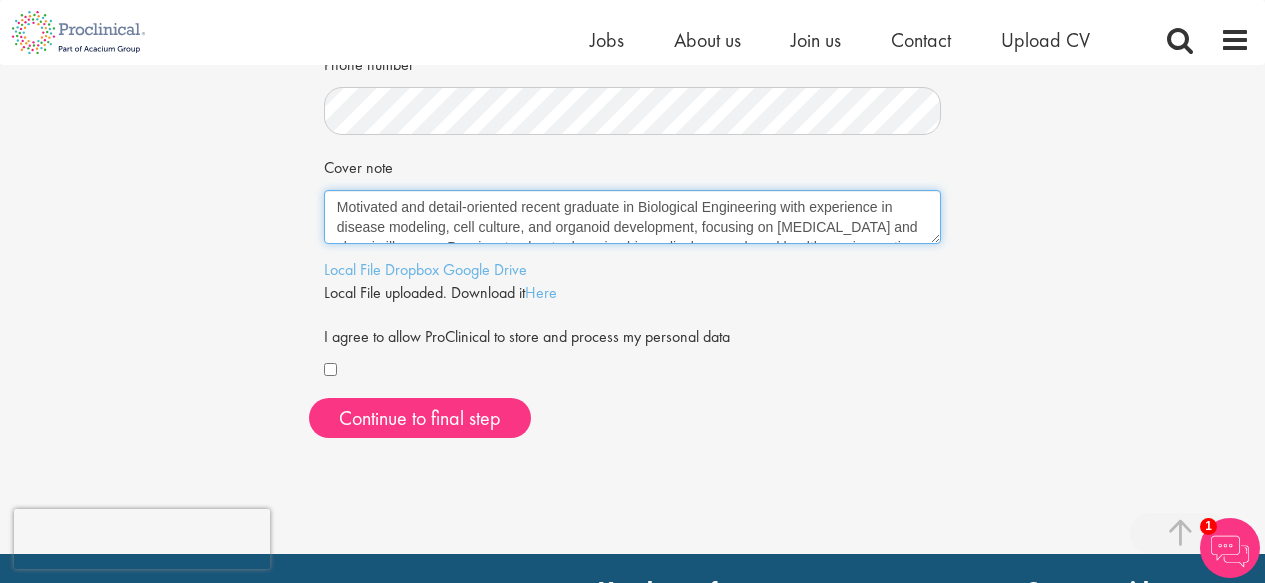 type on "Motivated and detail-oriented recent graduate in Biological Engineering with experience in disease modeling, cell culture, and organoid development, focusing on neurological disorders and chronic illnesses. Passionate about advancing biomedical research and healthcare innovation, seeking opportunities to contribute to impactful discoveries." 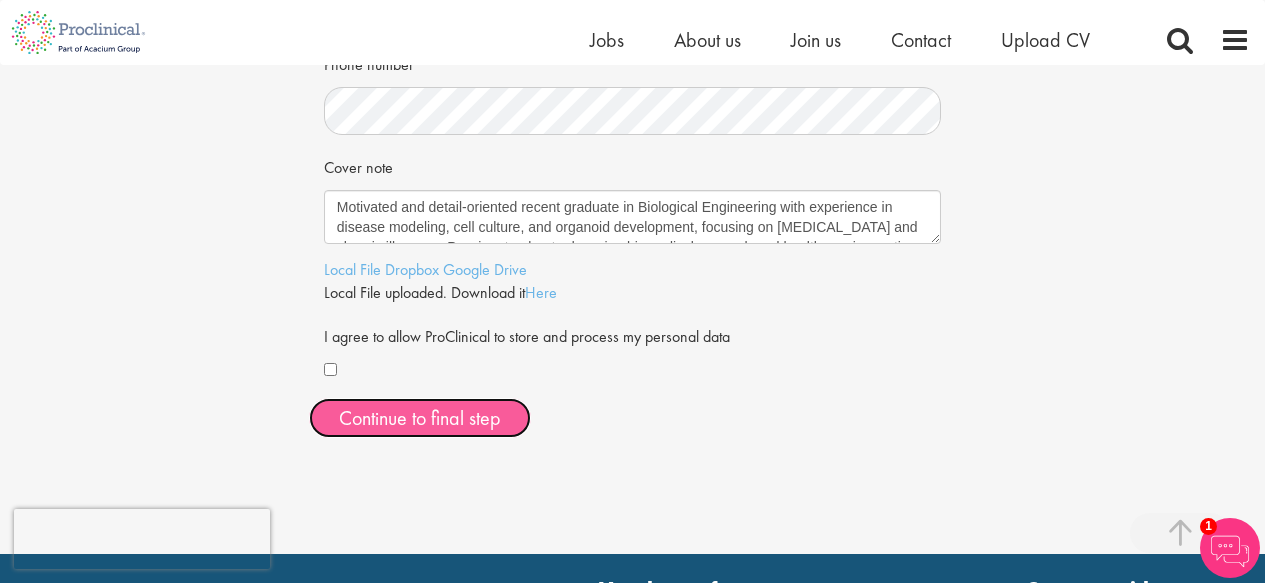 click on "Continue to final step" at bounding box center (420, 418) 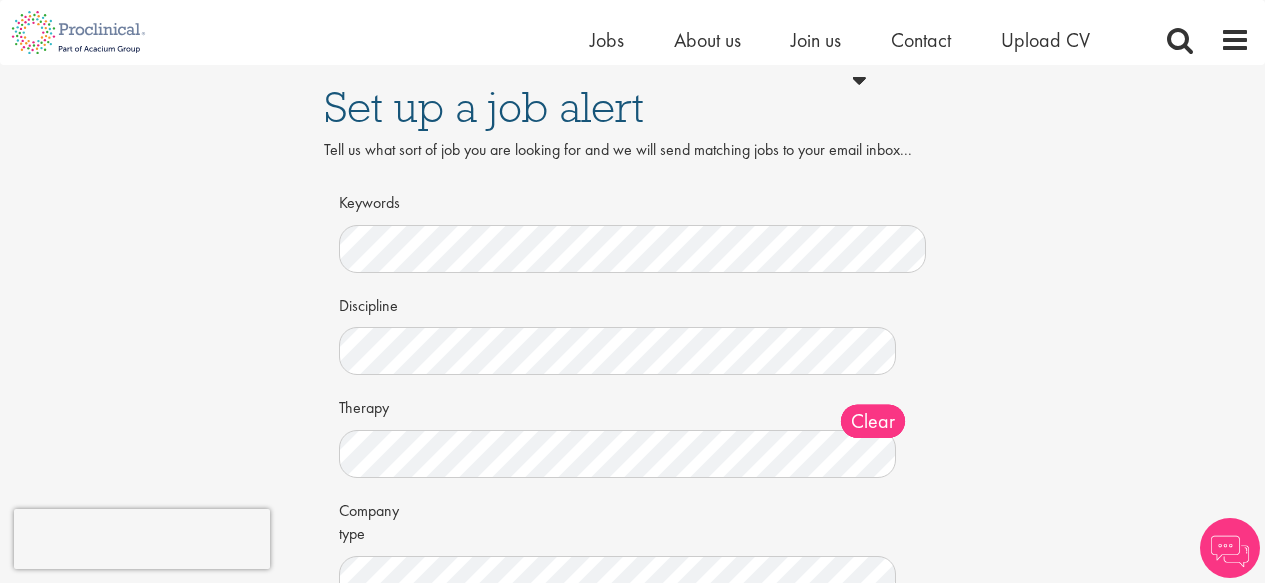 scroll, scrollTop: 238, scrollLeft: 0, axis: vertical 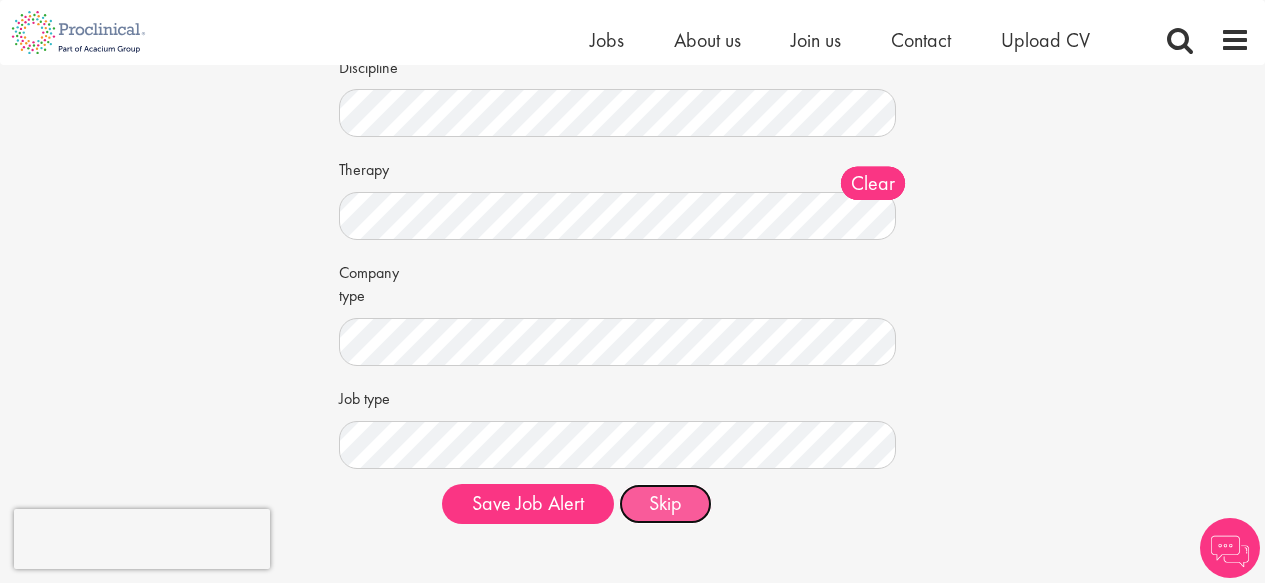 click on "Skip" at bounding box center (665, 504) 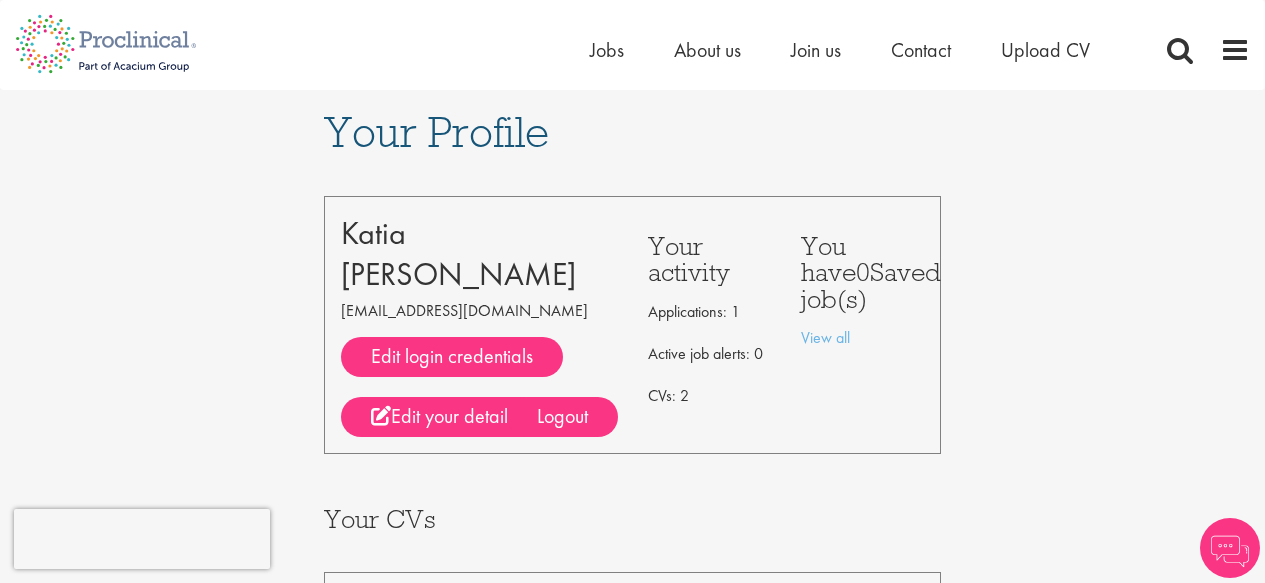 scroll, scrollTop: 0, scrollLeft: 0, axis: both 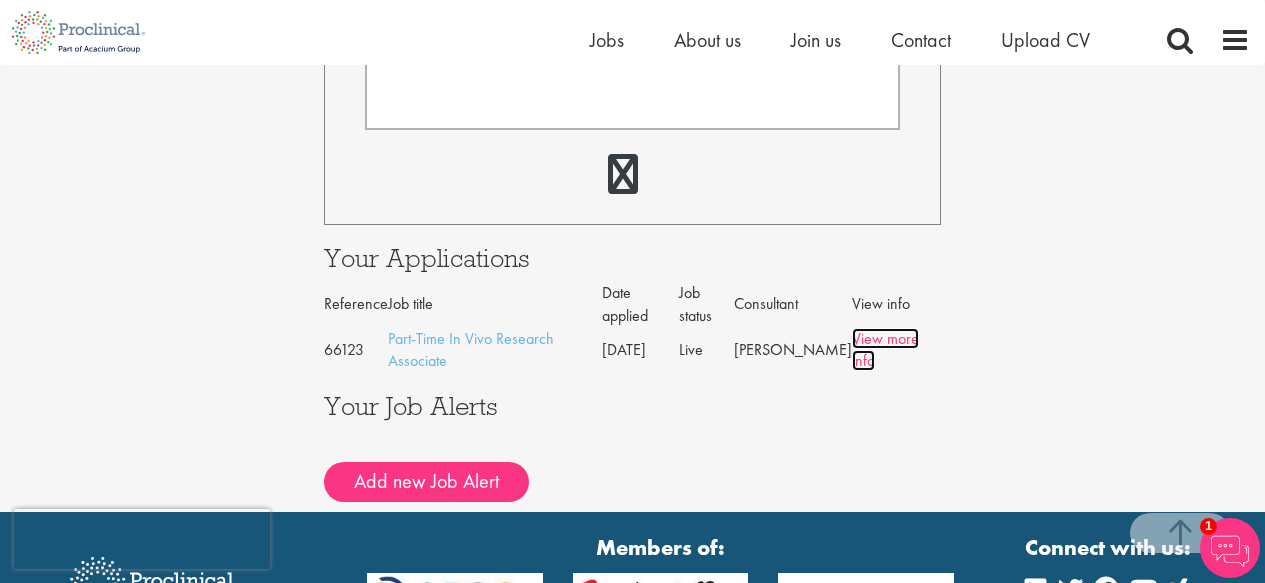click on "View more info" at bounding box center (885, 350) 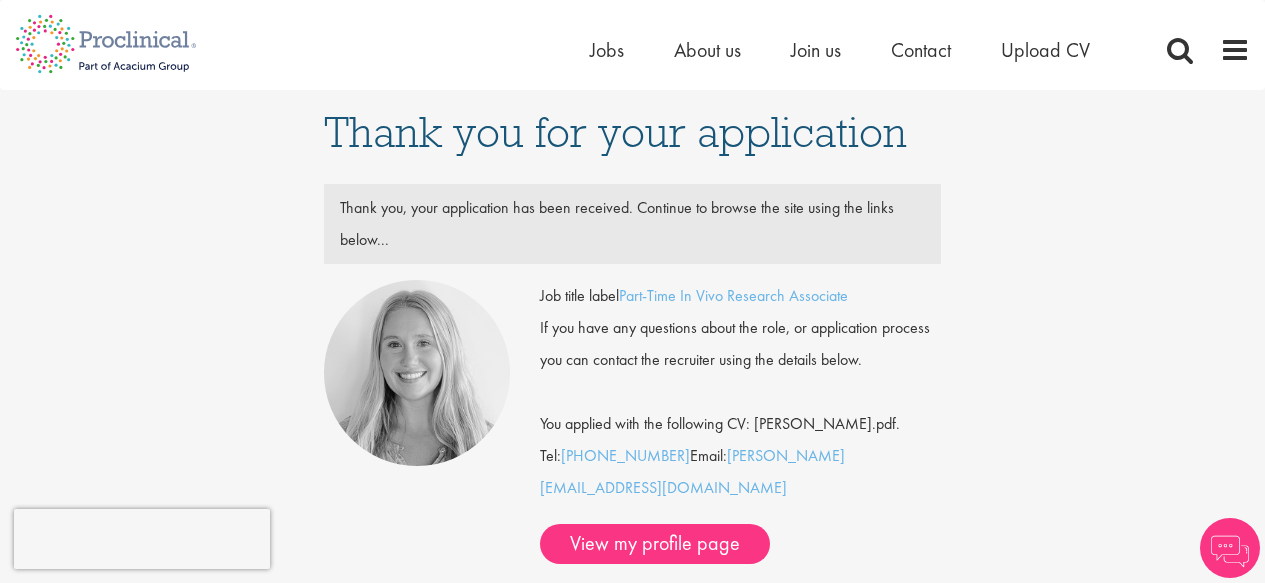 scroll, scrollTop: 0, scrollLeft: 0, axis: both 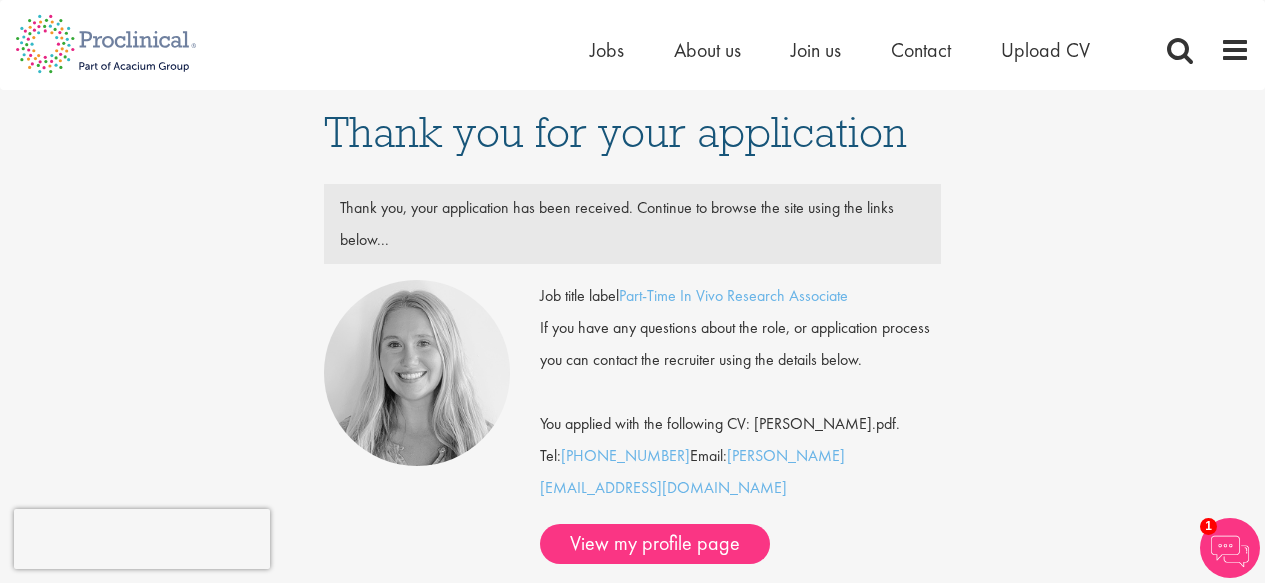 click on "Home
Jobs
About us
Join us
Contact
Upload CV" at bounding box center (865, 50) 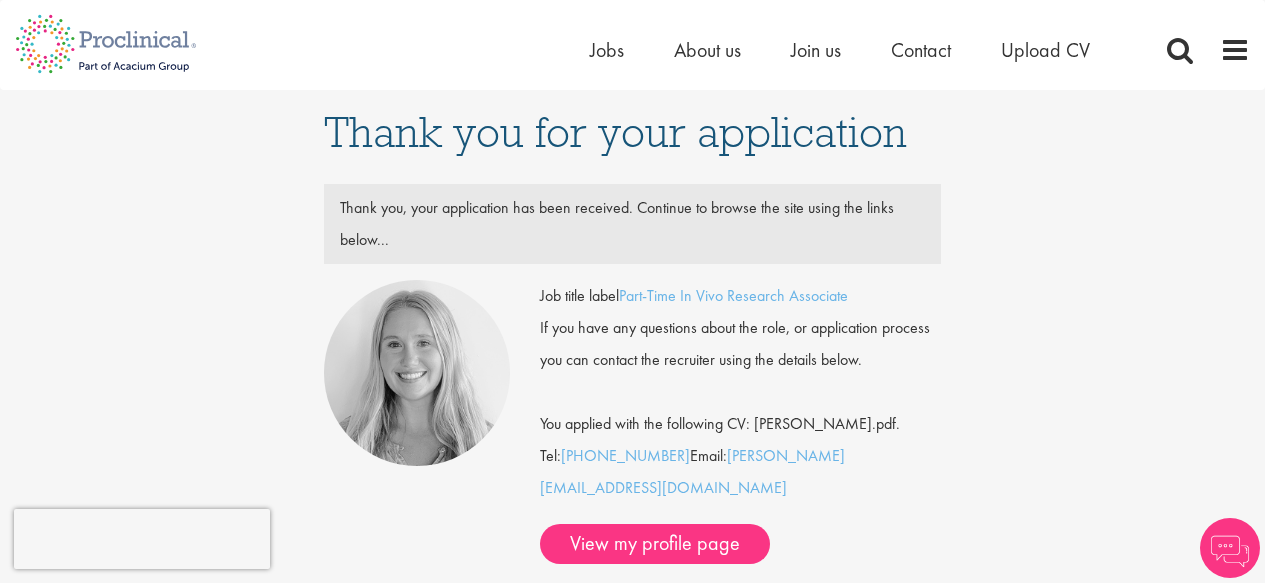 scroll, scrollTop: 0, scrollLeft: 0, axis: both 